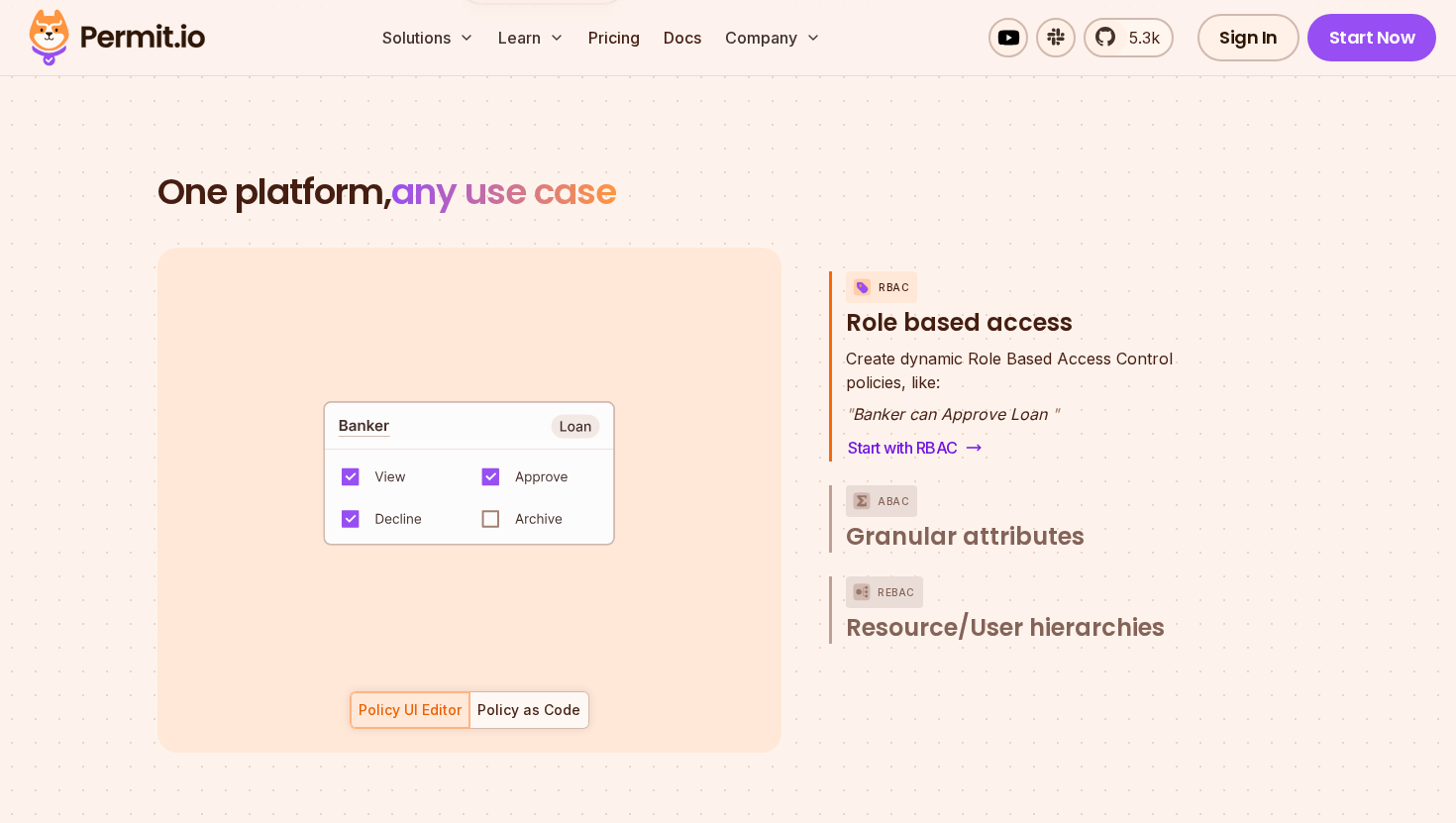 scroll, scrollTop: 3396, scrollLeft: 0, axis: vertical 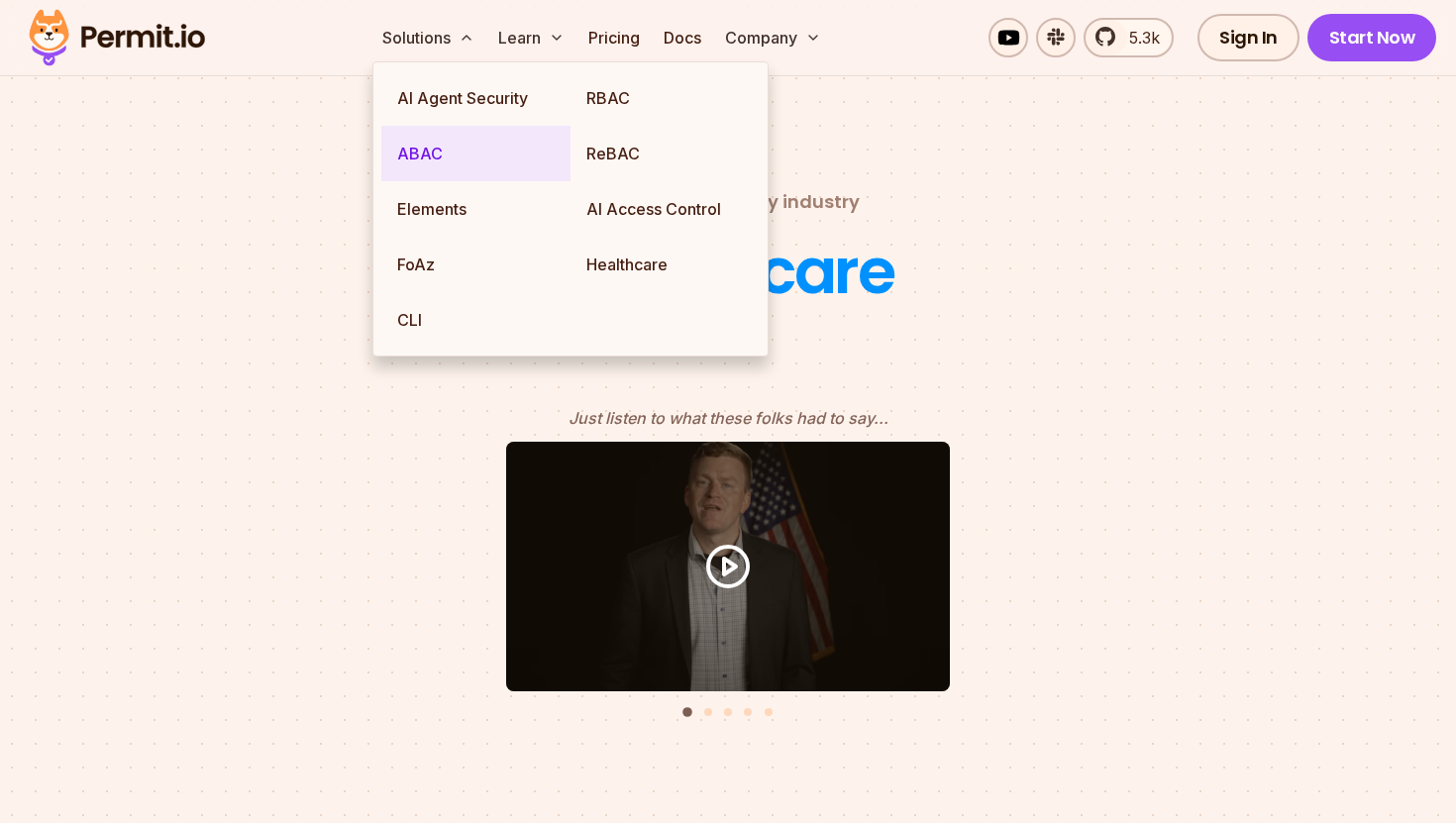 click on "ABAC" at bounding box center (475, 154) 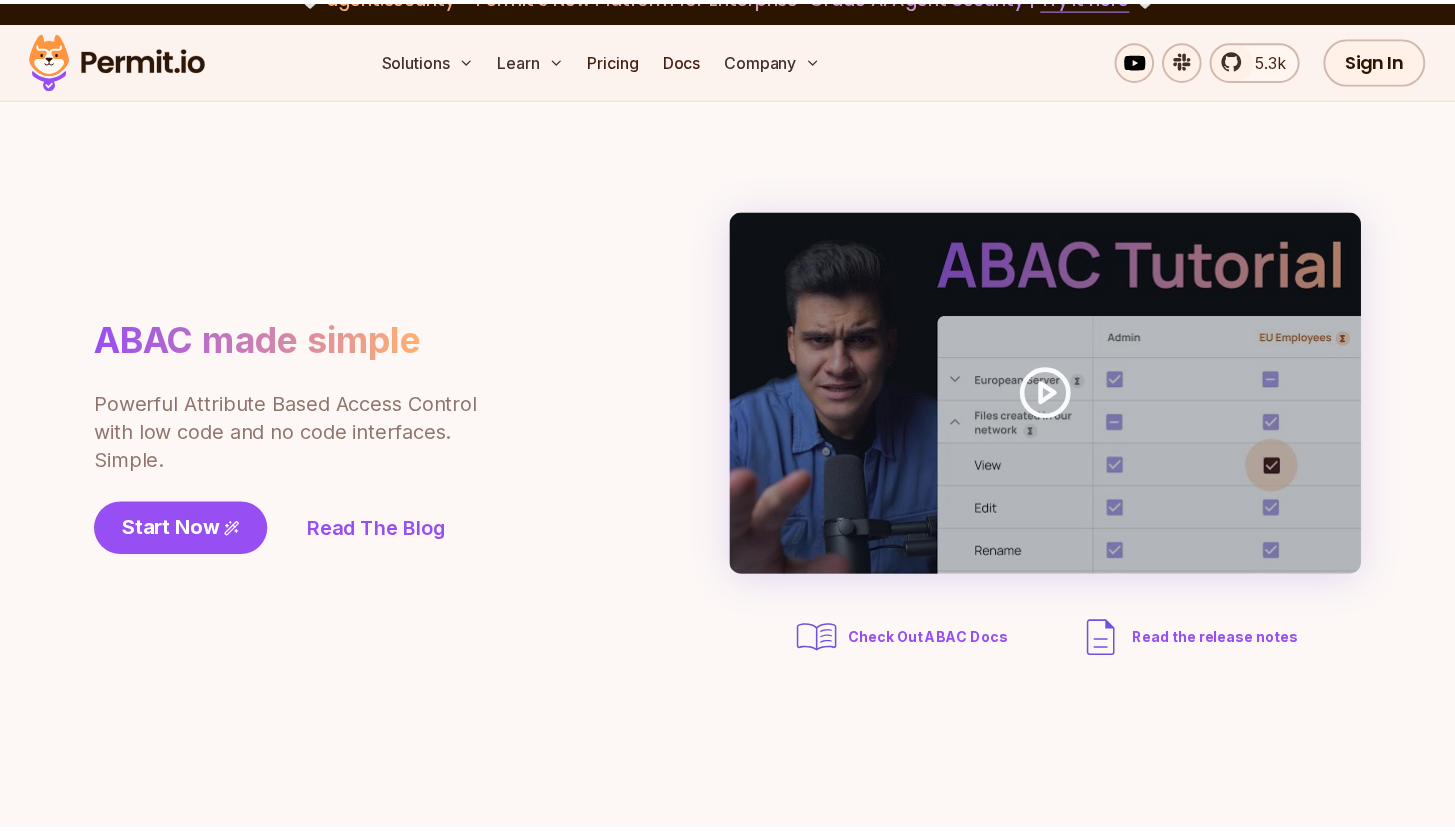 scroll, scrollTop: 0, scrollLeft: 0, axis: both 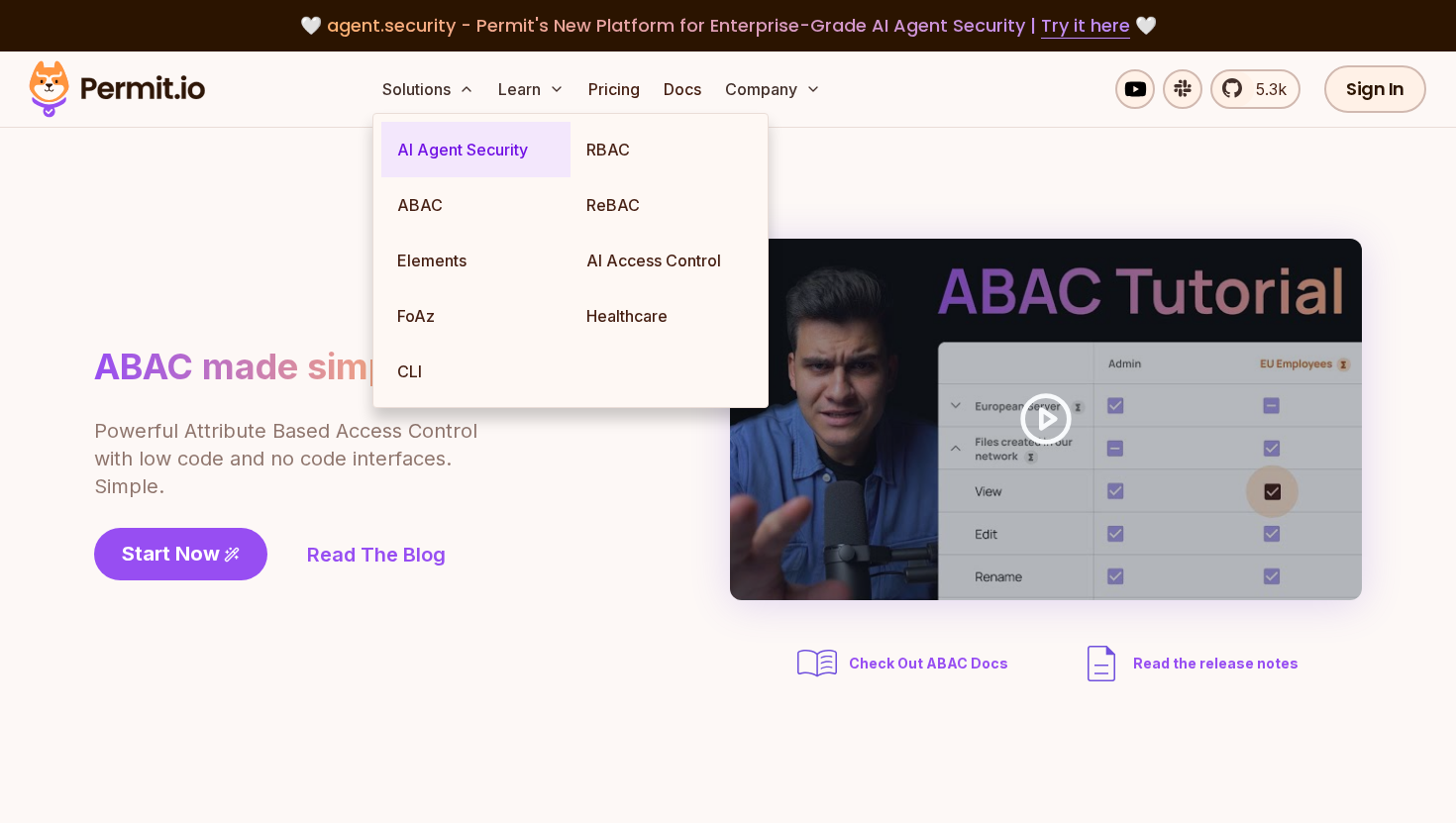 click on "AI Agent Security" at bounding box center [475, 150] 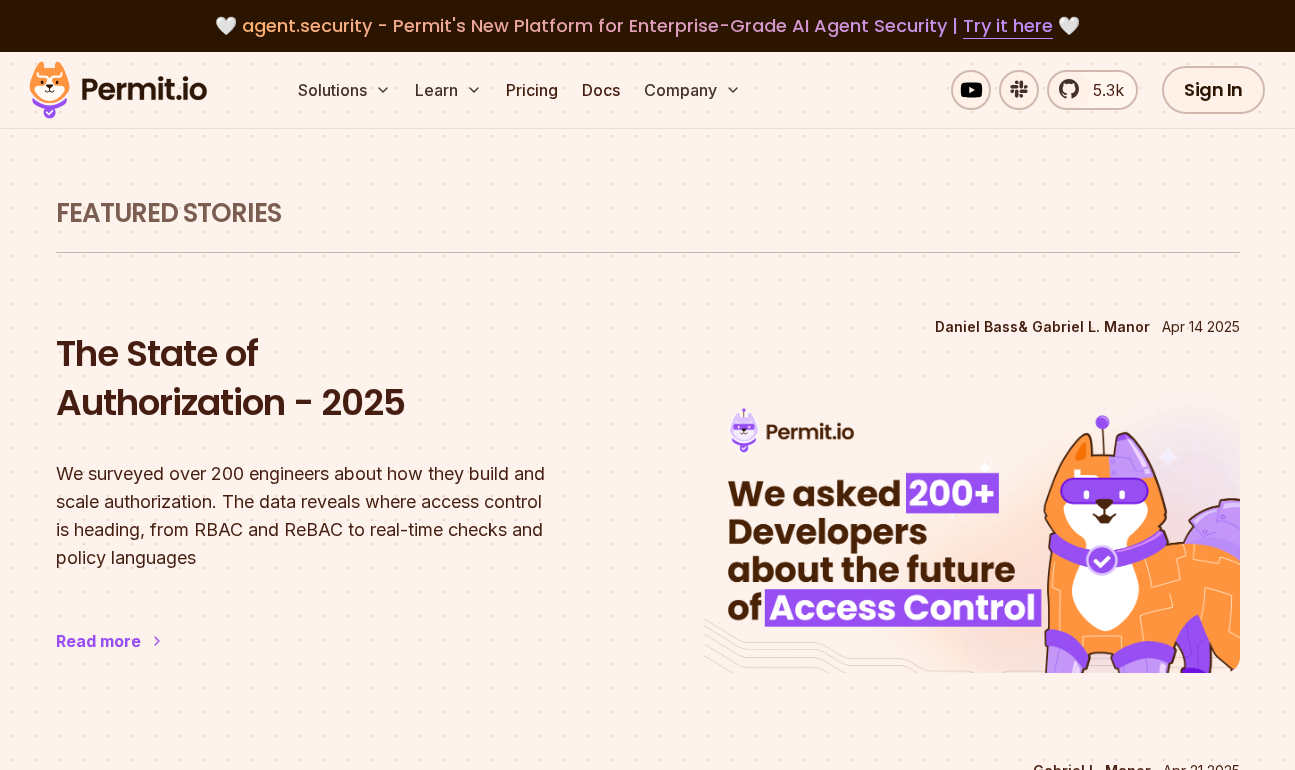 scroll, scrollTop: 0, scrollLeft: 0, axis: both 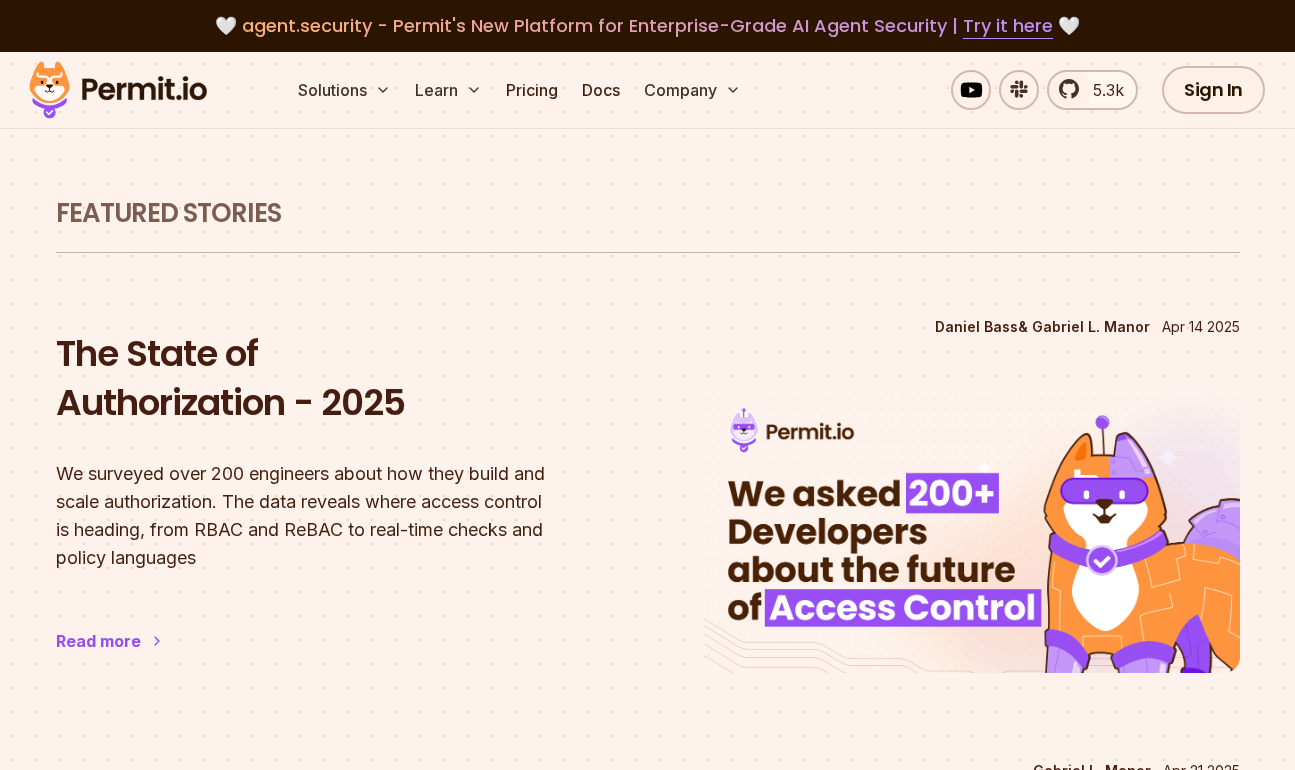 click at bounding box center [118, 90] 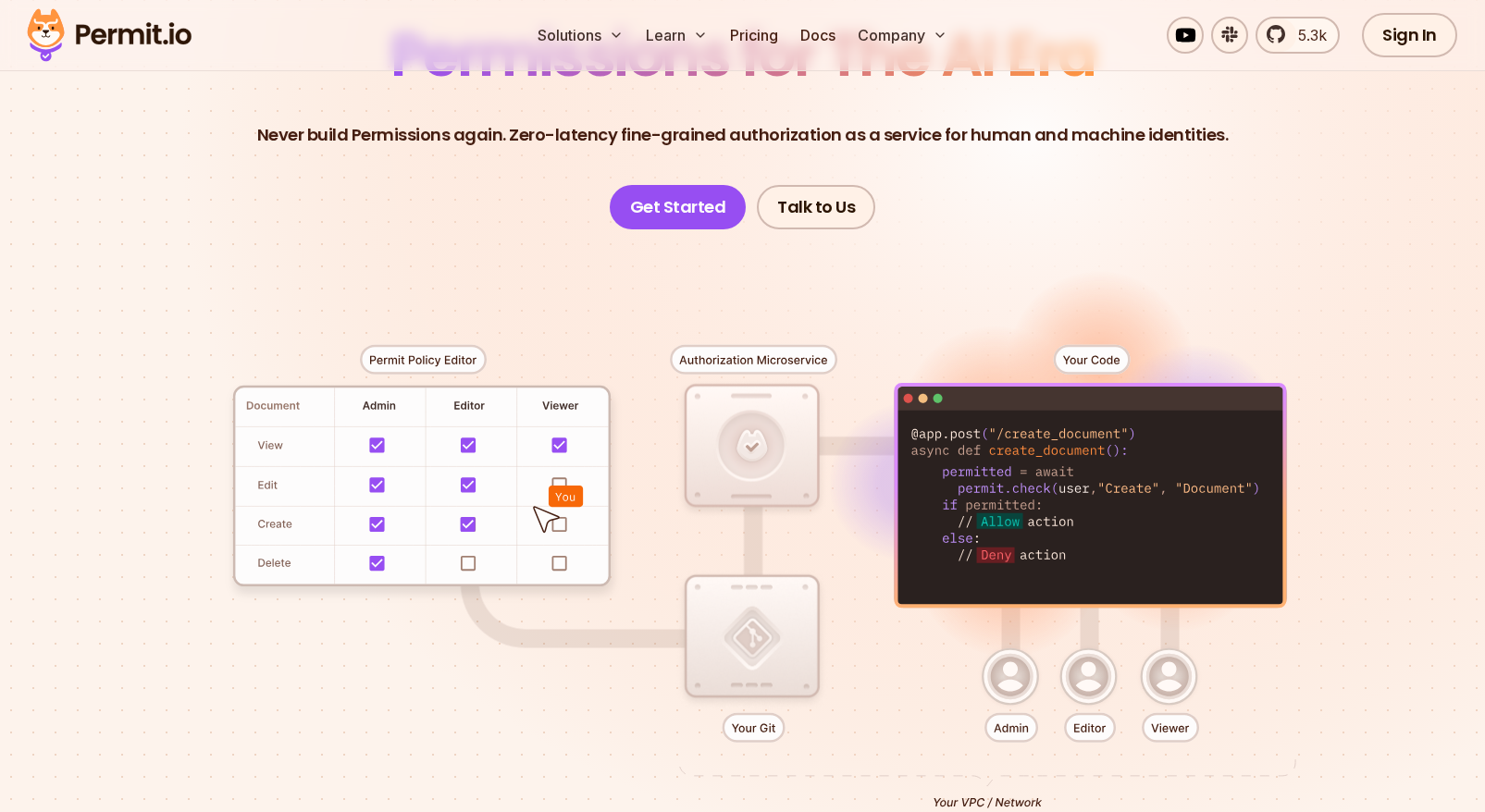scroll, scrollTop: 342, scrollLeft: 0, axis: vertical 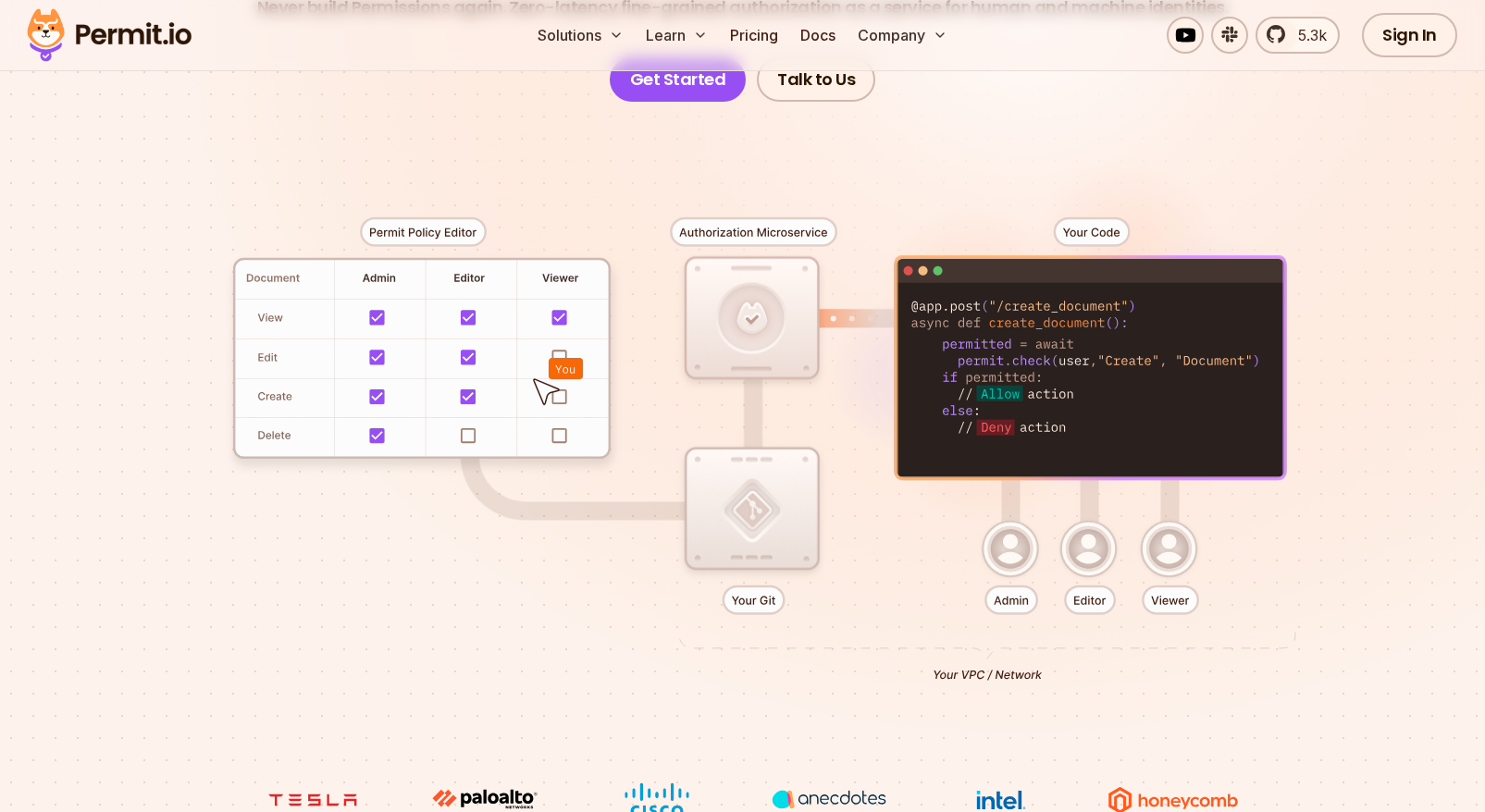 click at bounding box center [743, 442] 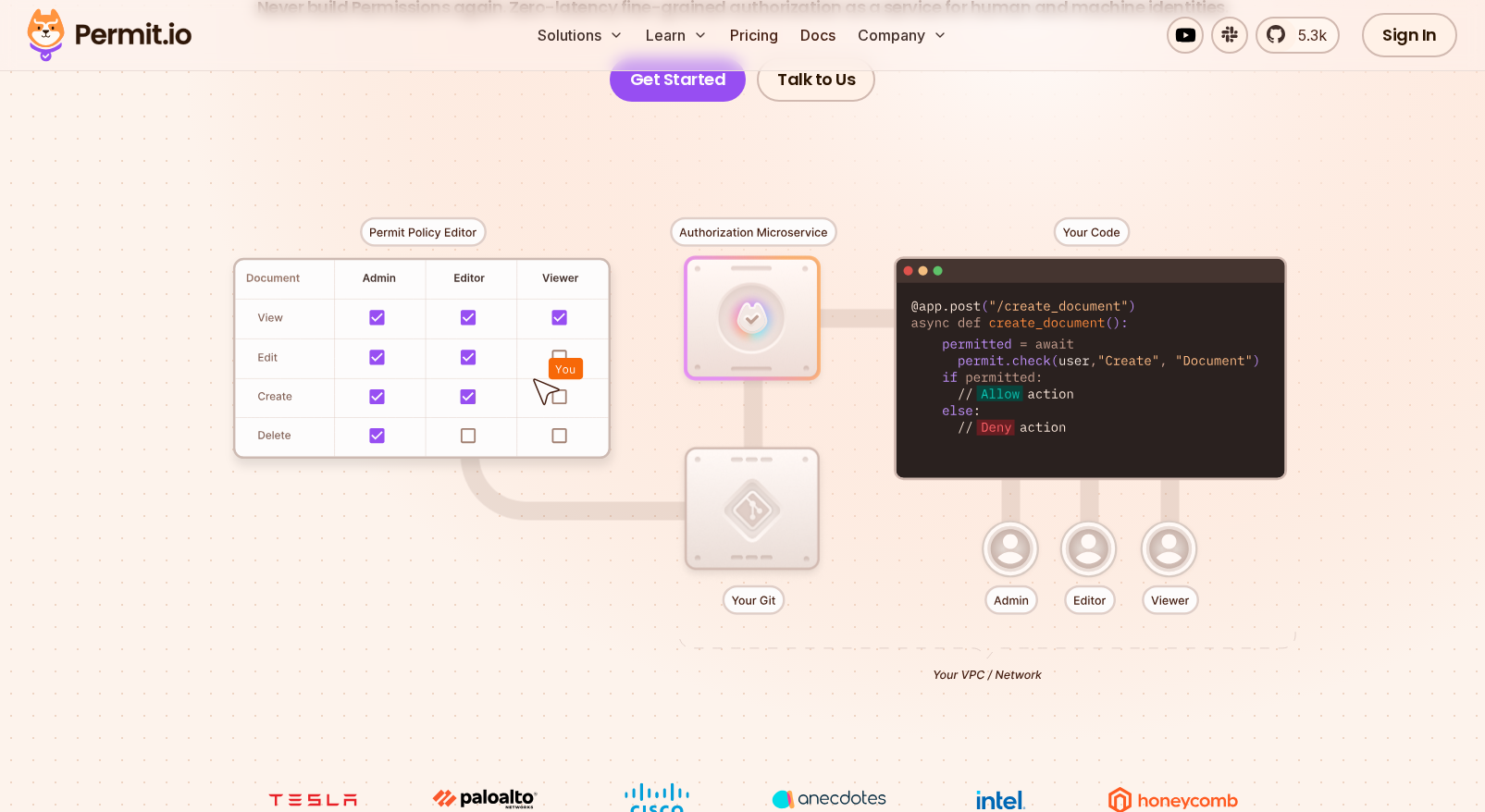click at bounding box center (743, 442) 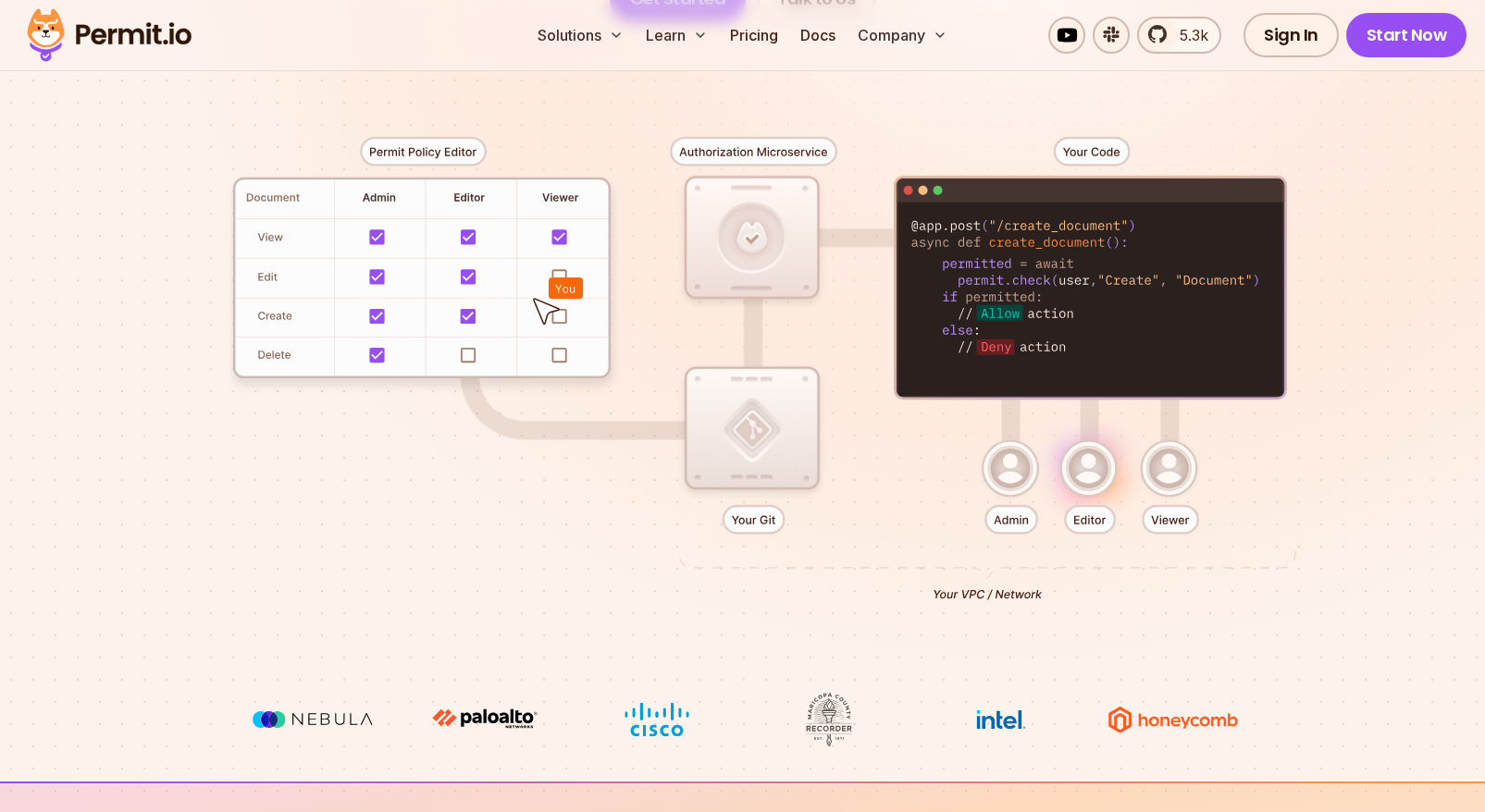 scroll, scrollTop: 424, scrollLeft: 0, axis: vertical 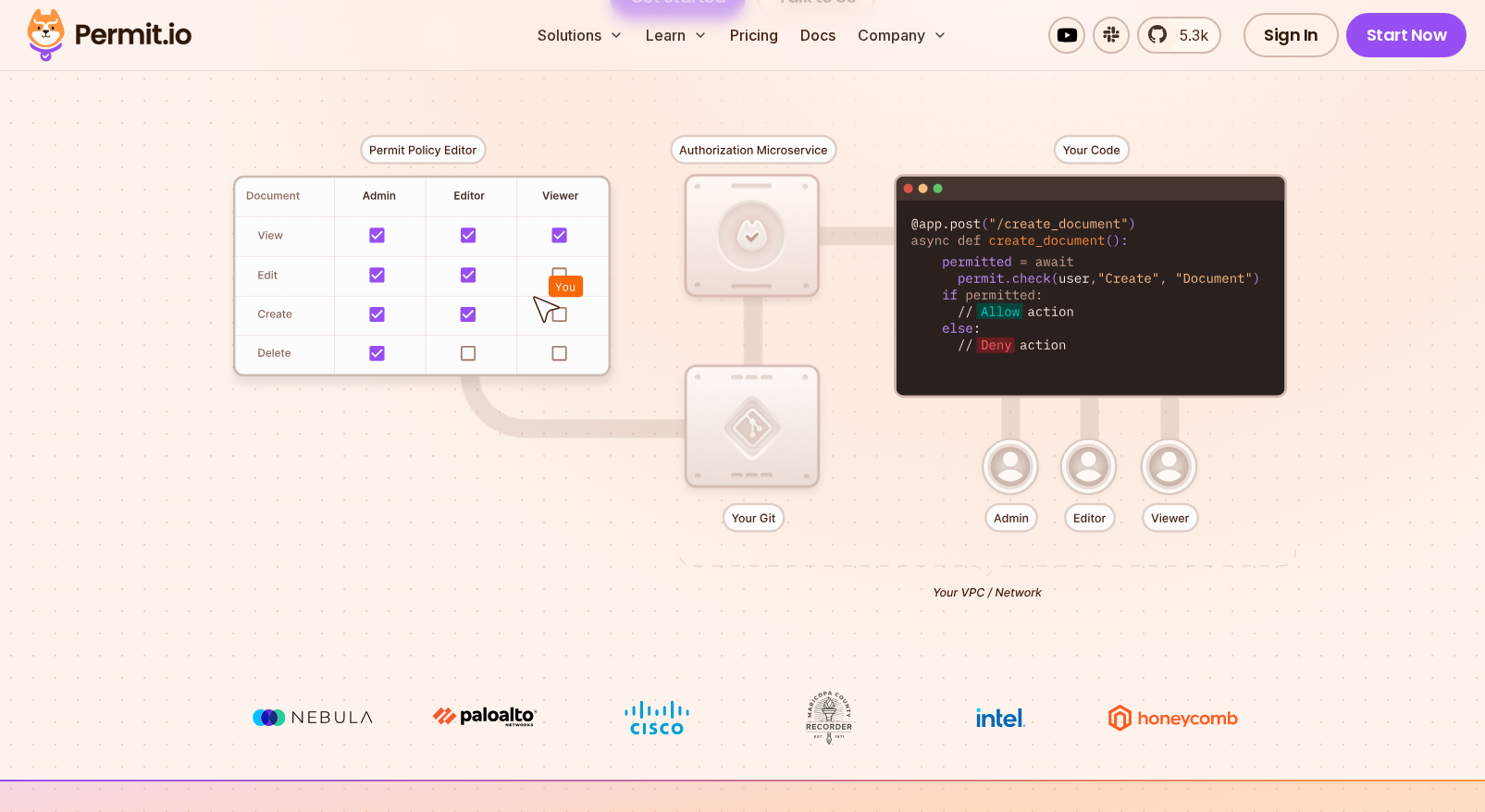 click at bounding box center [743, 360] 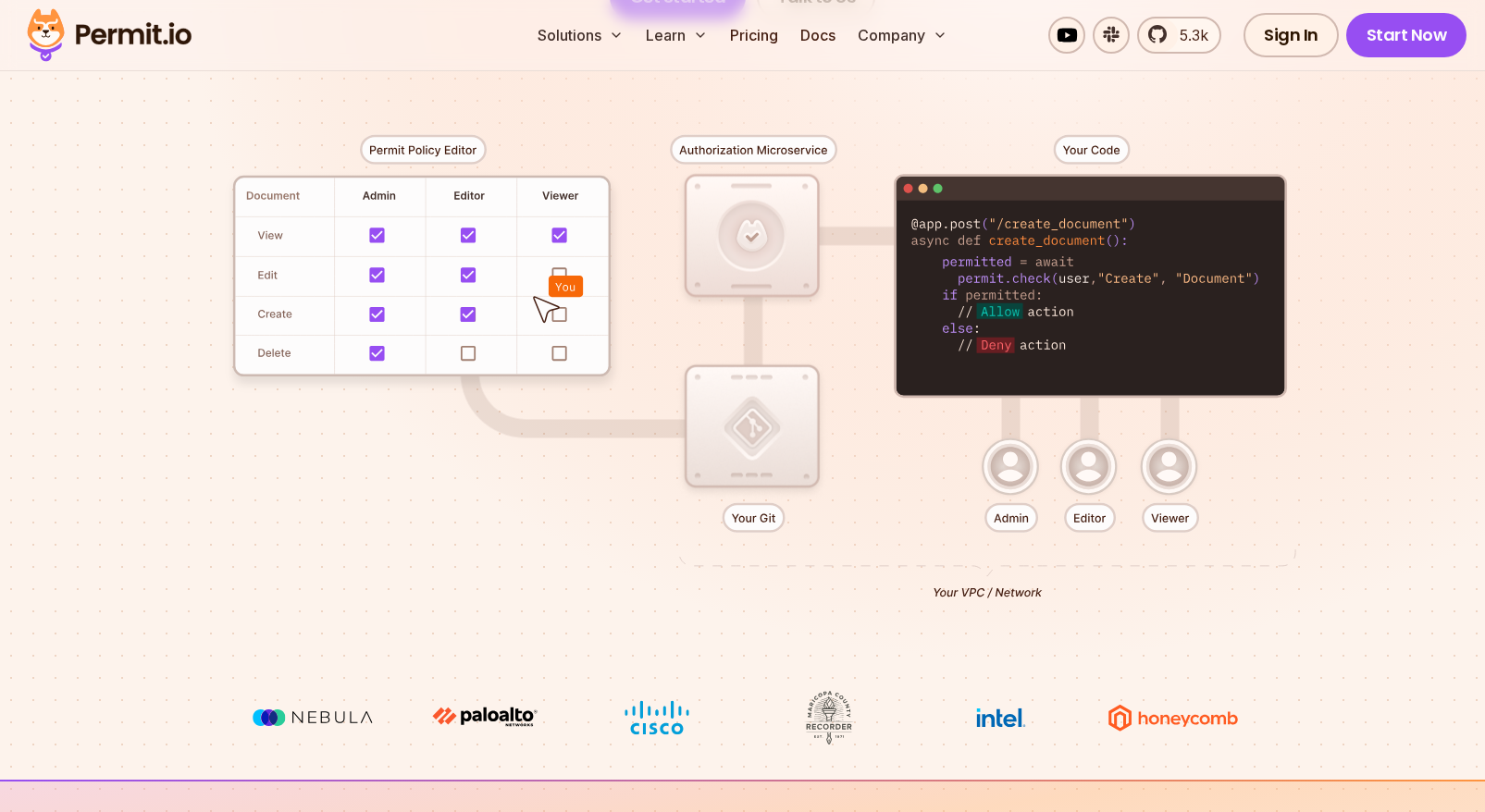 click at bounding box center (743, 360) 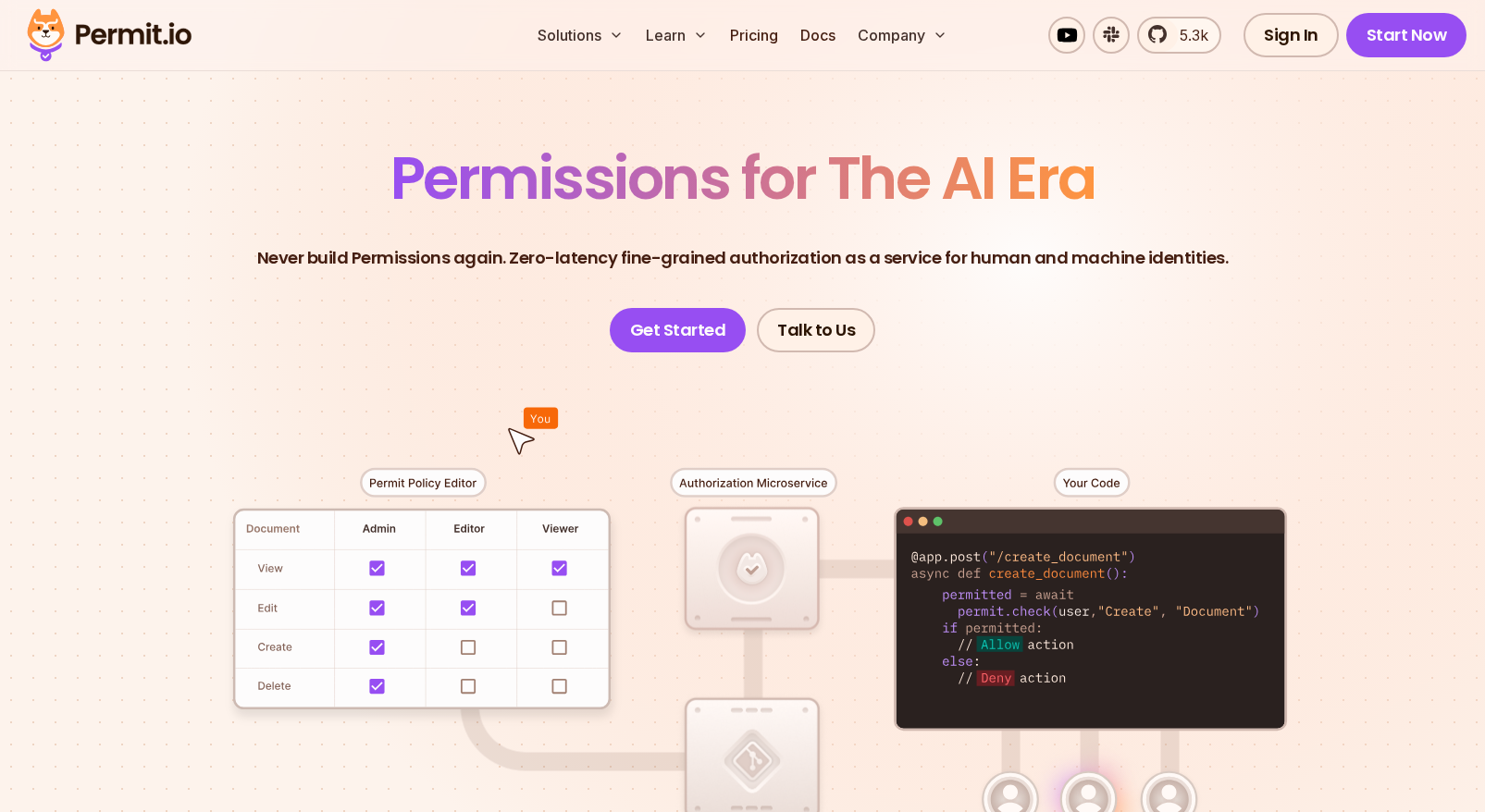 scroll, scrollTop: 0, scrollLeft: 0, axis: both 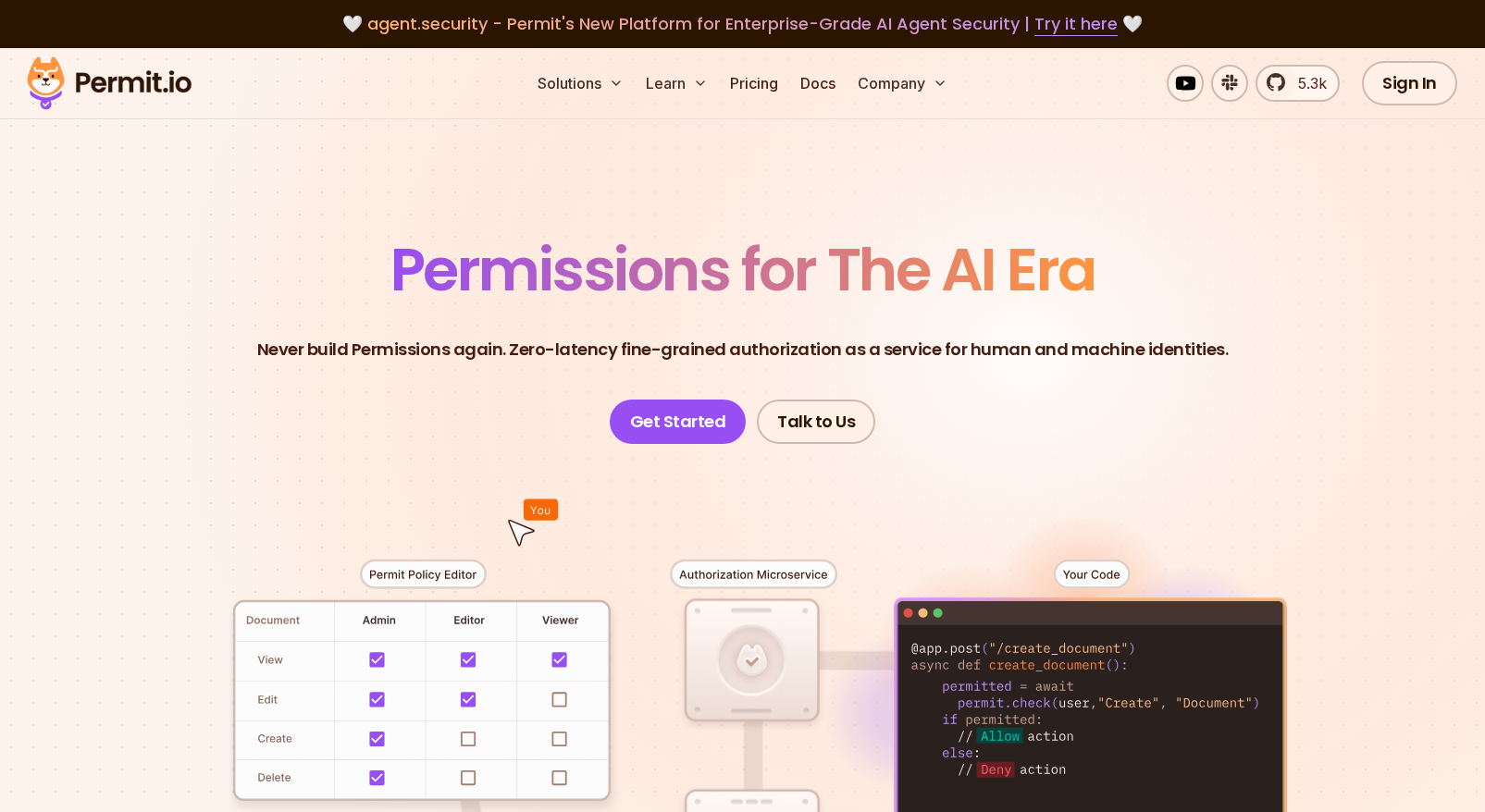 click on "Permissions for The AI Era Never build Permissions again. Zero-latency fine-grained authorization as a service for human and machine identities. Never build Permissions again.   Zero-latency fine-grained authorization as a service for human and machine identities Get Started Talk to Us" at bounding box center [742, 626] 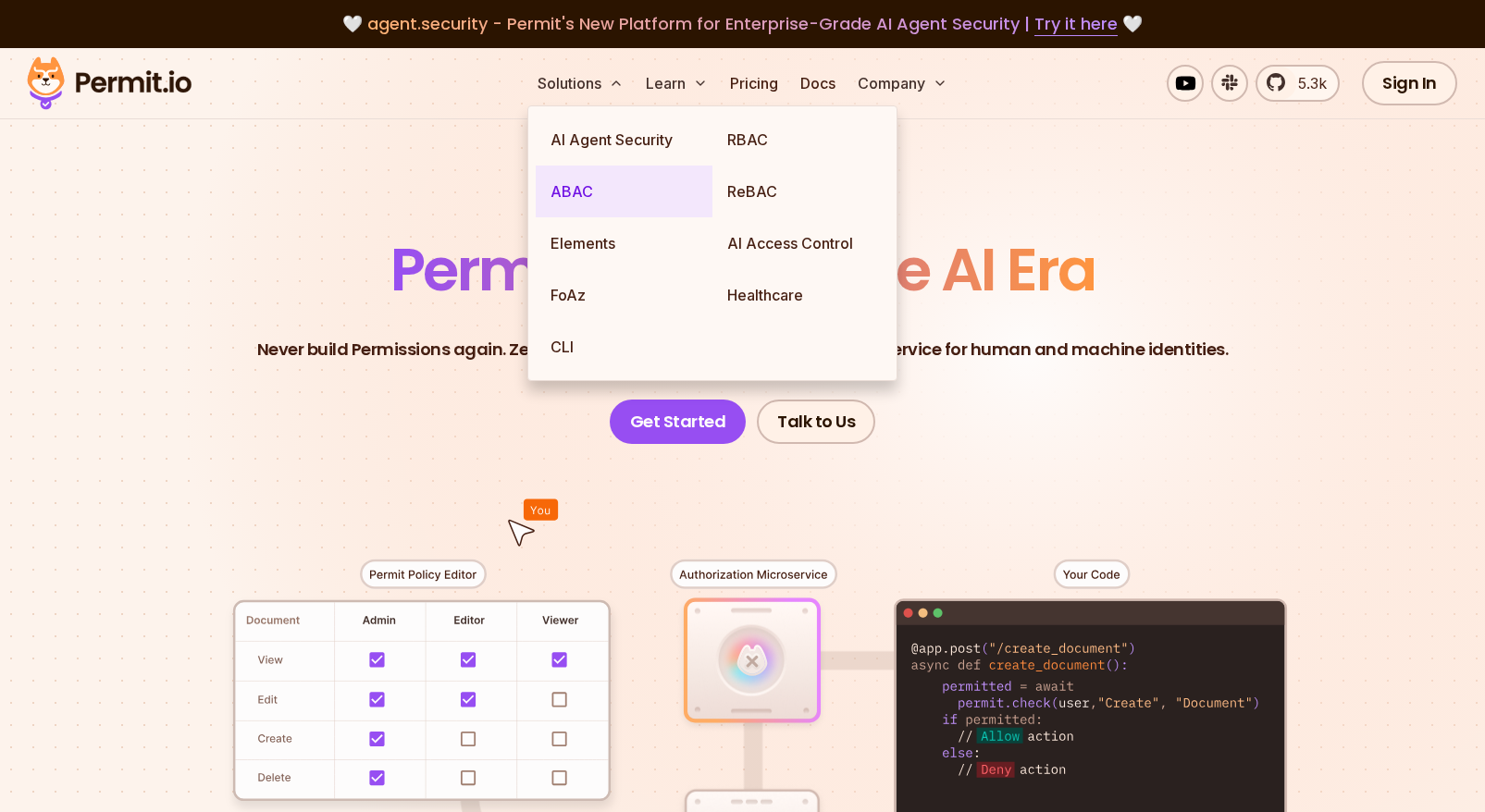 click on "ABAC" at bounding box center [624, 191] 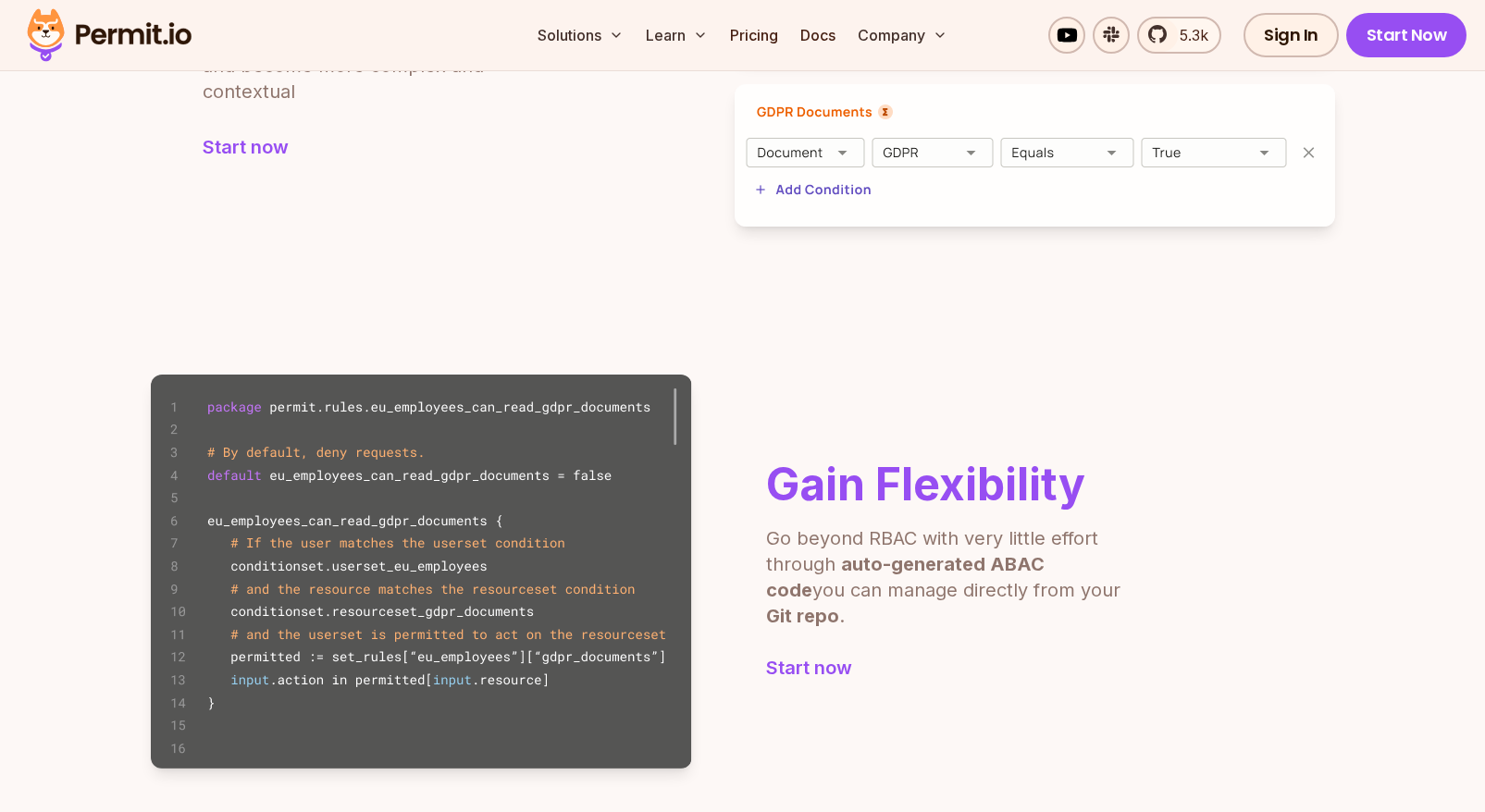 scroll, scrollTop: 407, scrollLeft: 0, axis: vertical 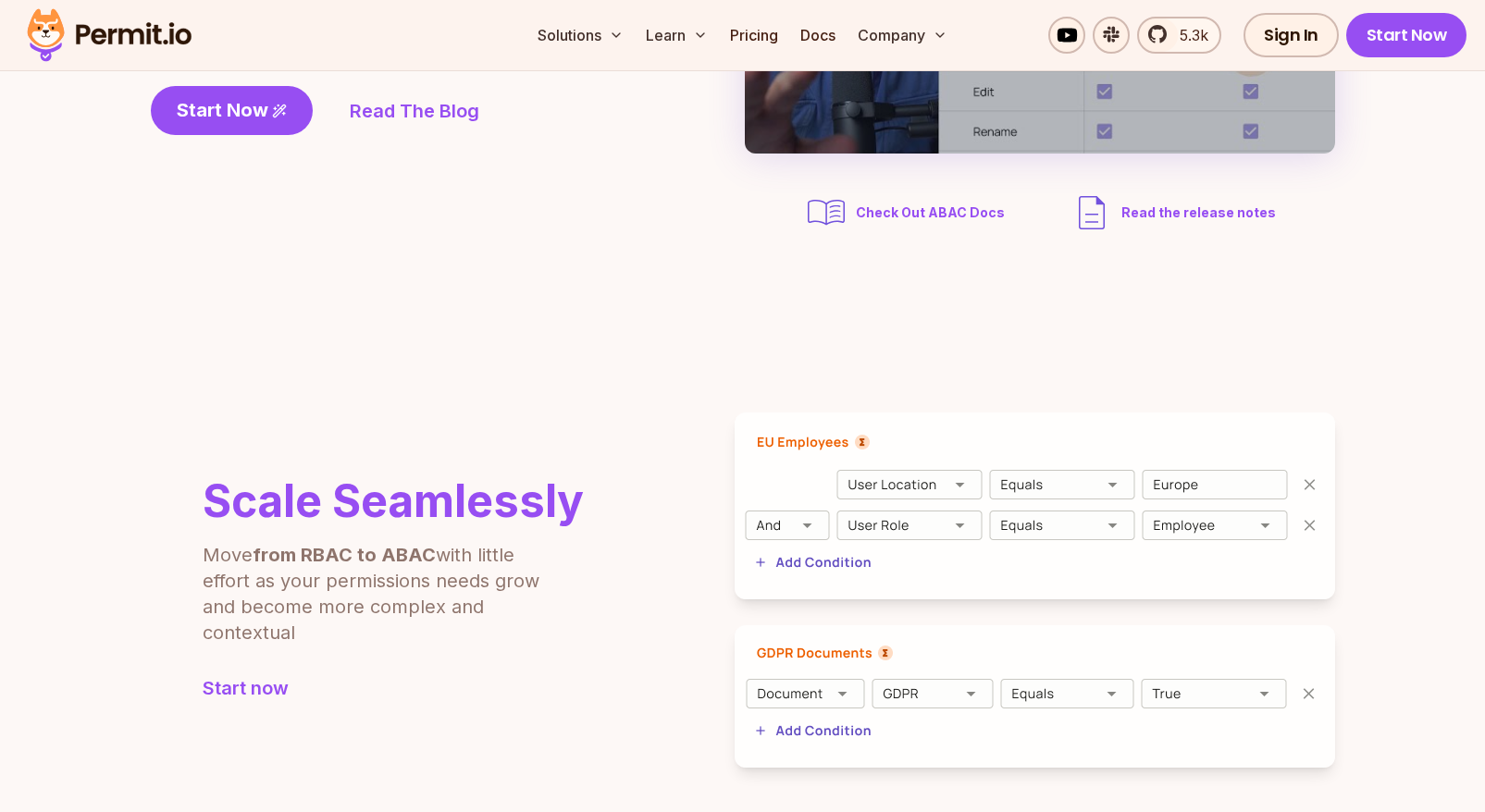 click at bounding box center [109, 35] 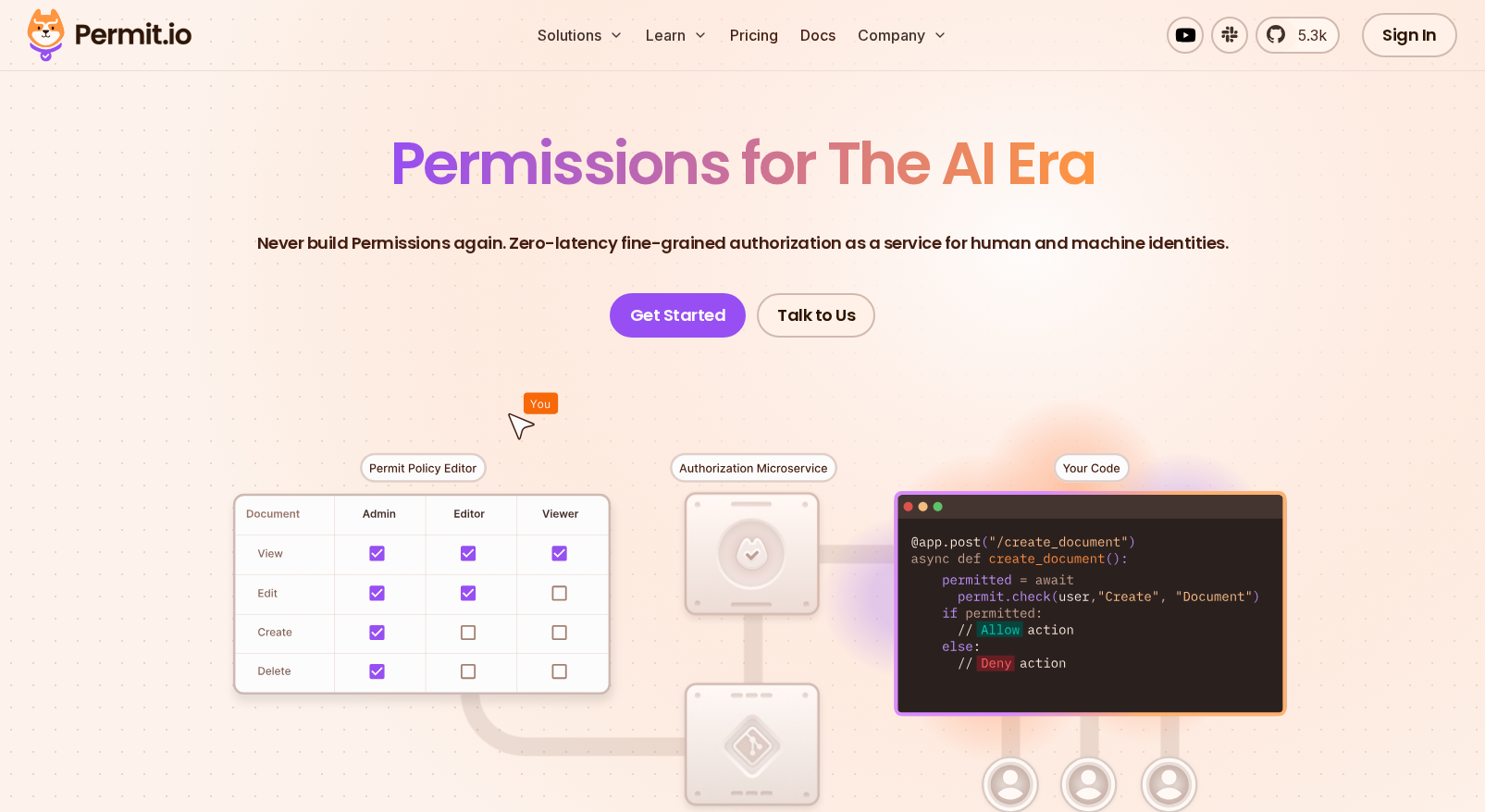 scroll, scrollTop: 0, scrollLeft: 0, axis: both 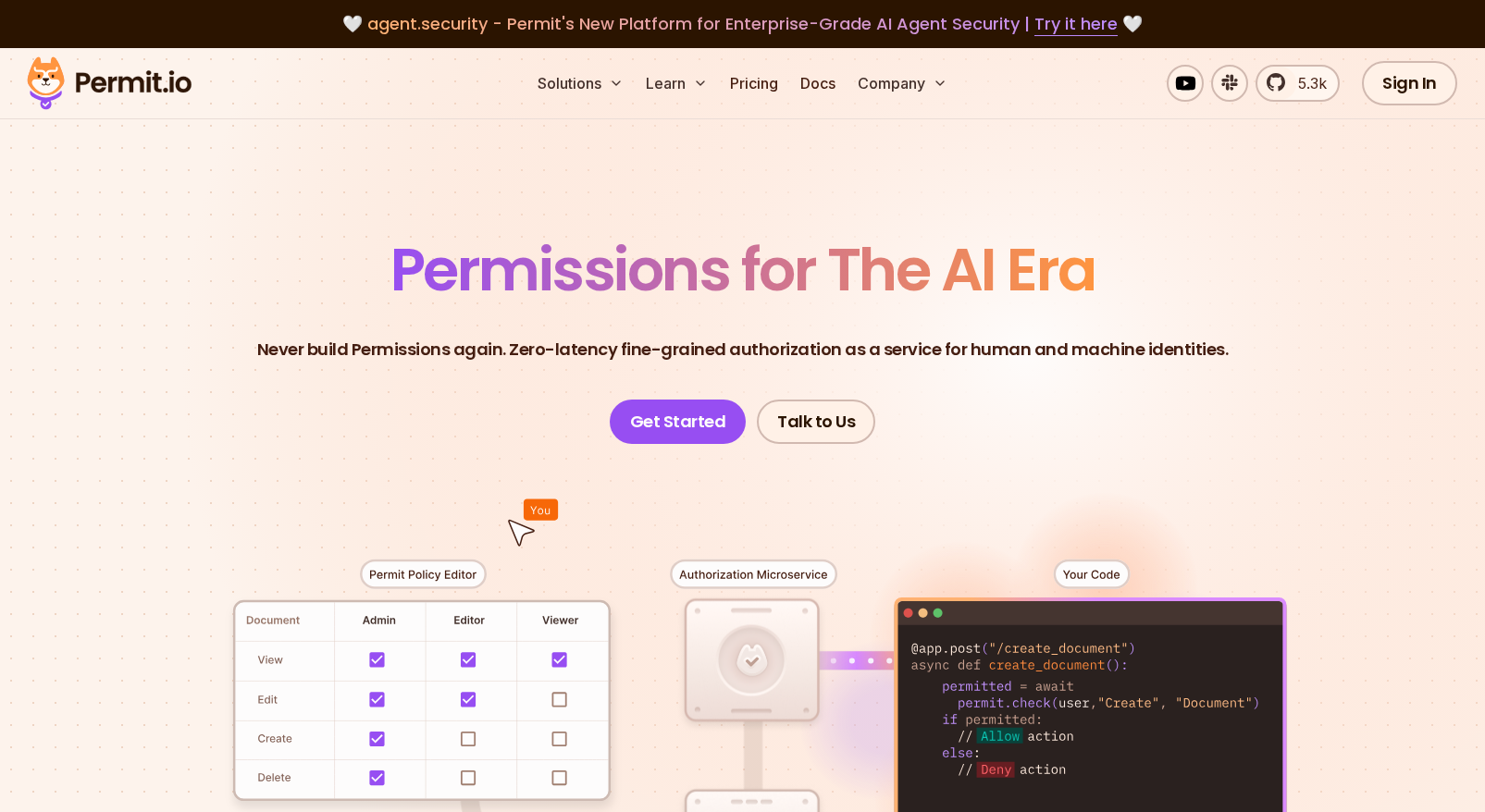 click on "Permissions for The AI Era" at bounding box center [743, 269] 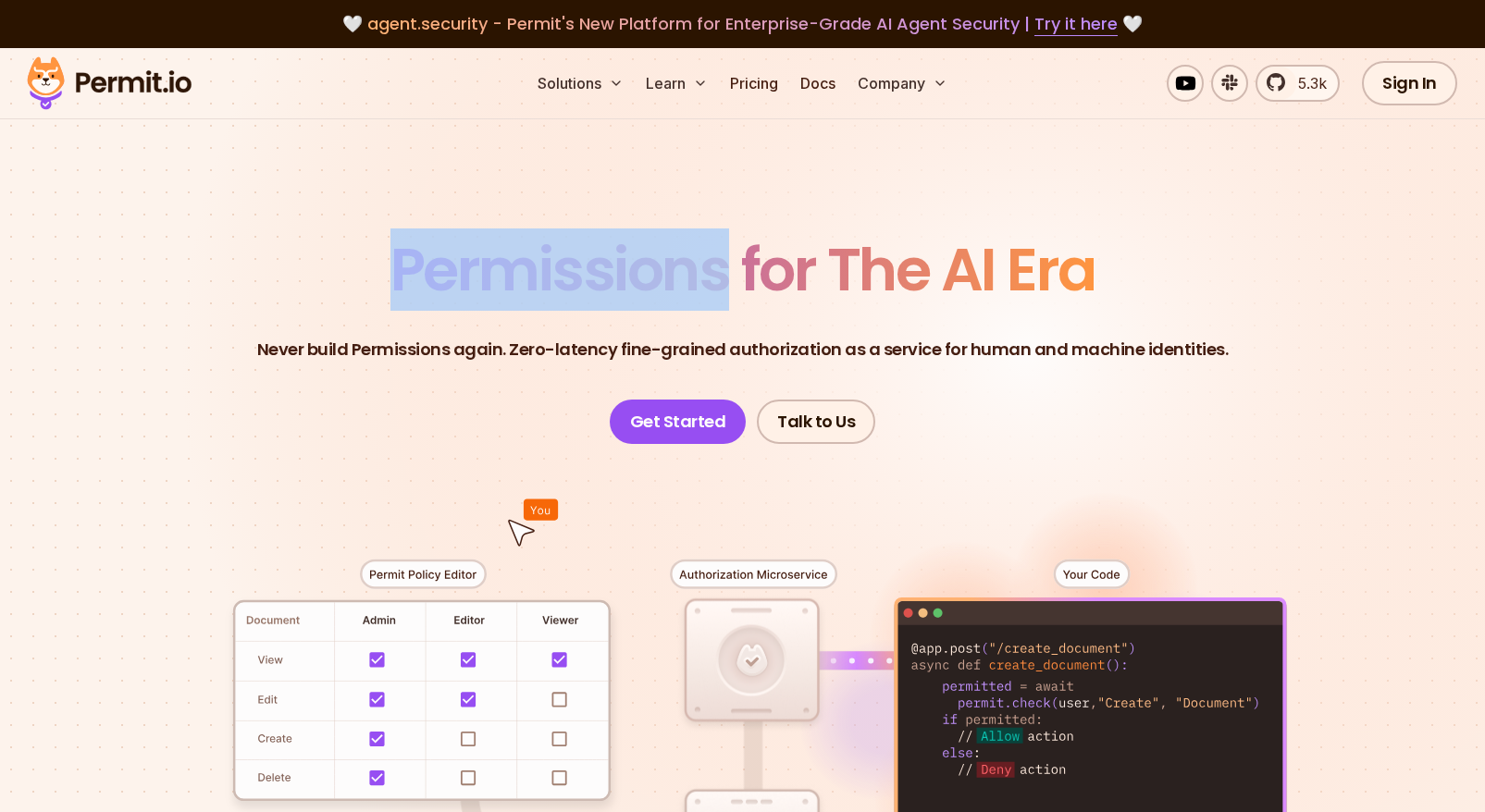 click on "Permissions for The AI Era" at bounding box center [743, 269] 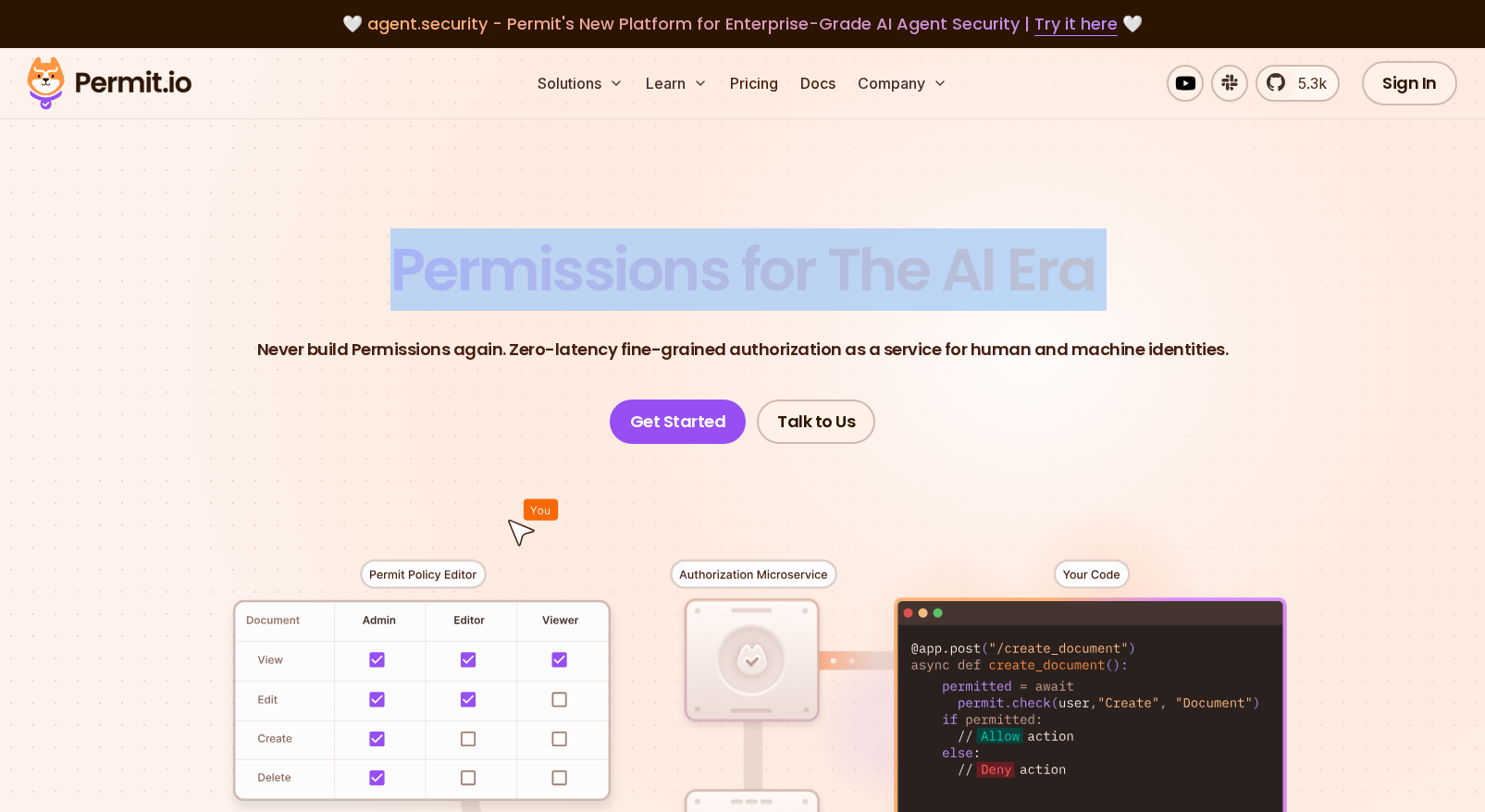 click on "Permissions for The AI Era" at bounding box center [743, 269] 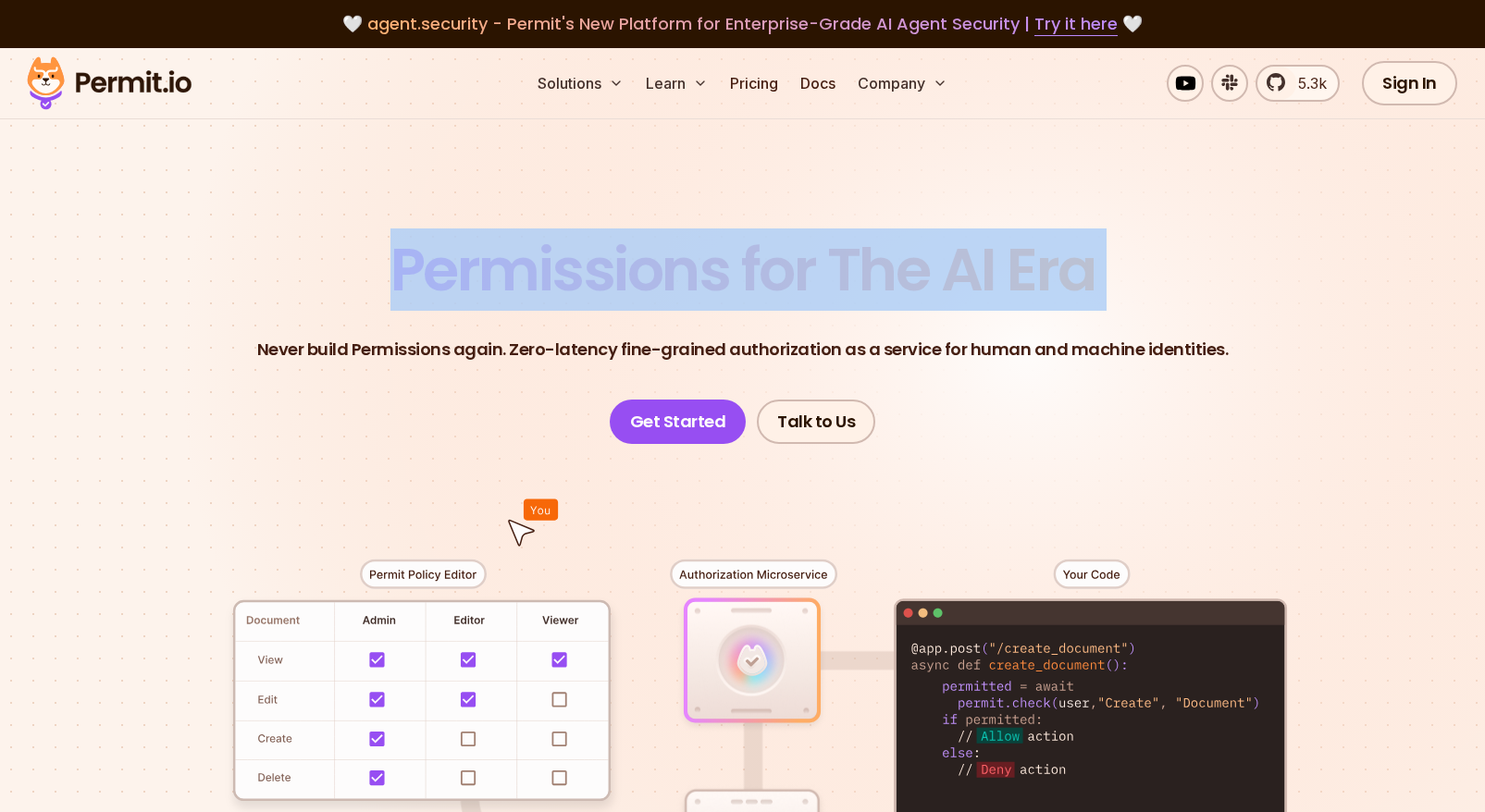 click on "Permissions for The AI Era Never build Permissions again. Zero-latency fine-grained authorization as a service for human and machine identities. Never build Permissions again.   Zero-latency fine-grained authorization as a service for human and machine identities Get Started Talk to Us" at bounding box center [743, 342] 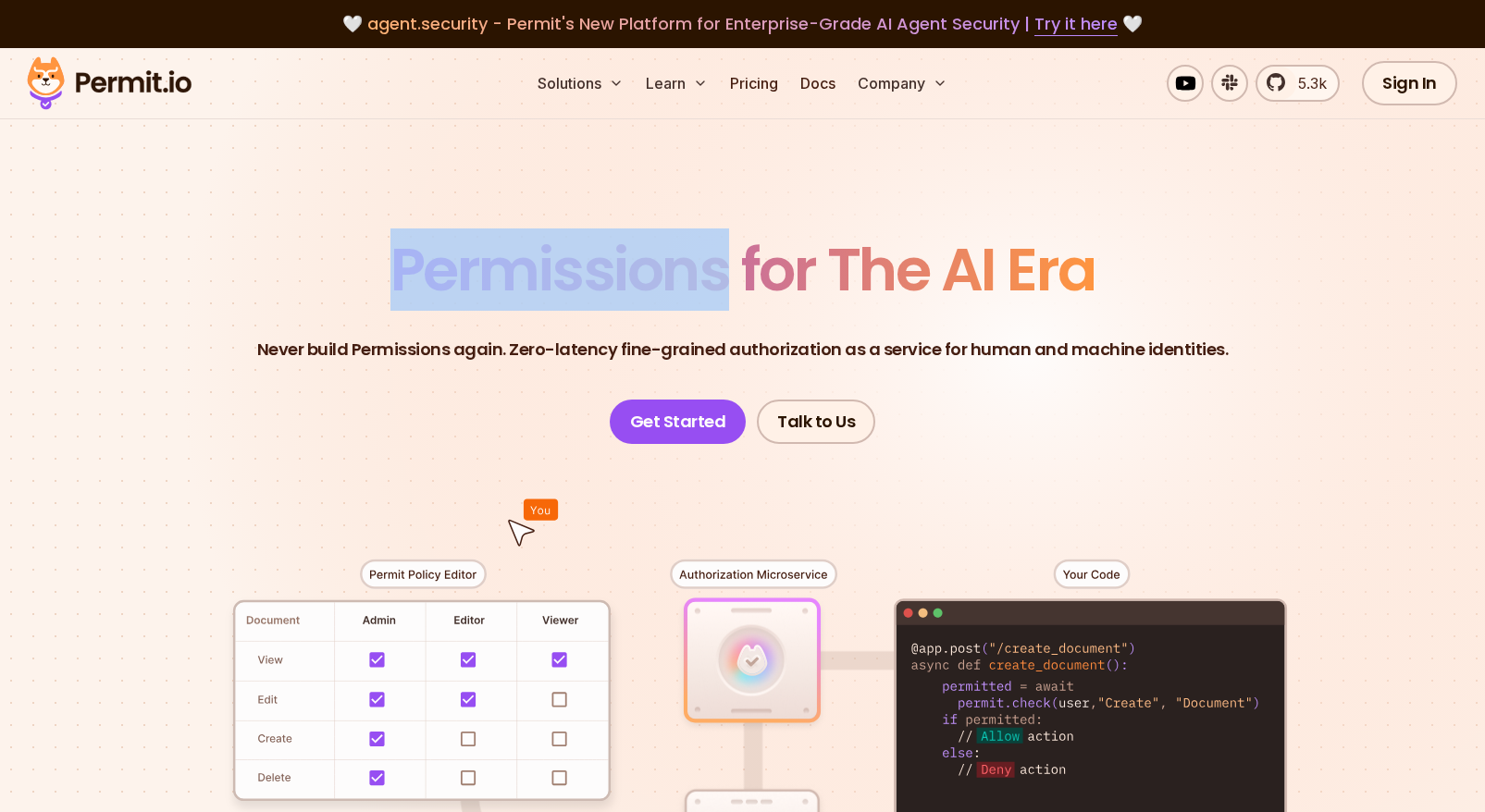 click on "Permissions for The AI Era Never build Permissions again. Zero-latency fine-grained authorization as a service for human and machine identities. Never build Permissions again.   Zero-latency fine-grained authorization as a service for human and machine identities Get Started Talk to Us" at bounding box center (743, 342) 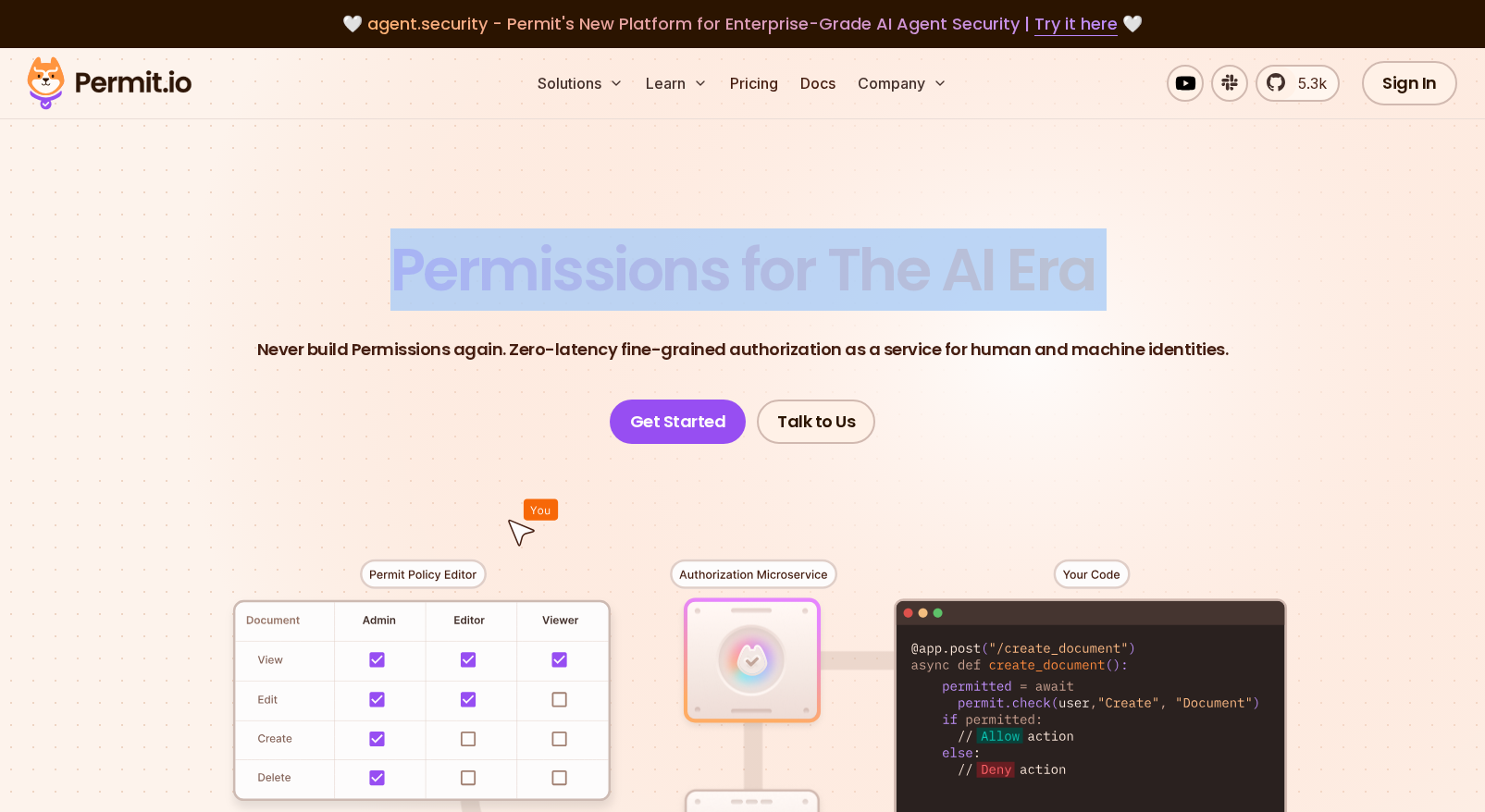 click on "Permissions for The AI Era Never build Permissions again. Zero-latency fine-grained authorization as a service for human and machine identities. Never build Permissions again.   Zero-latency fine-grained authorization as a service for human and machine identities Get Started Talk to Us" at bounding box center (743, 342) 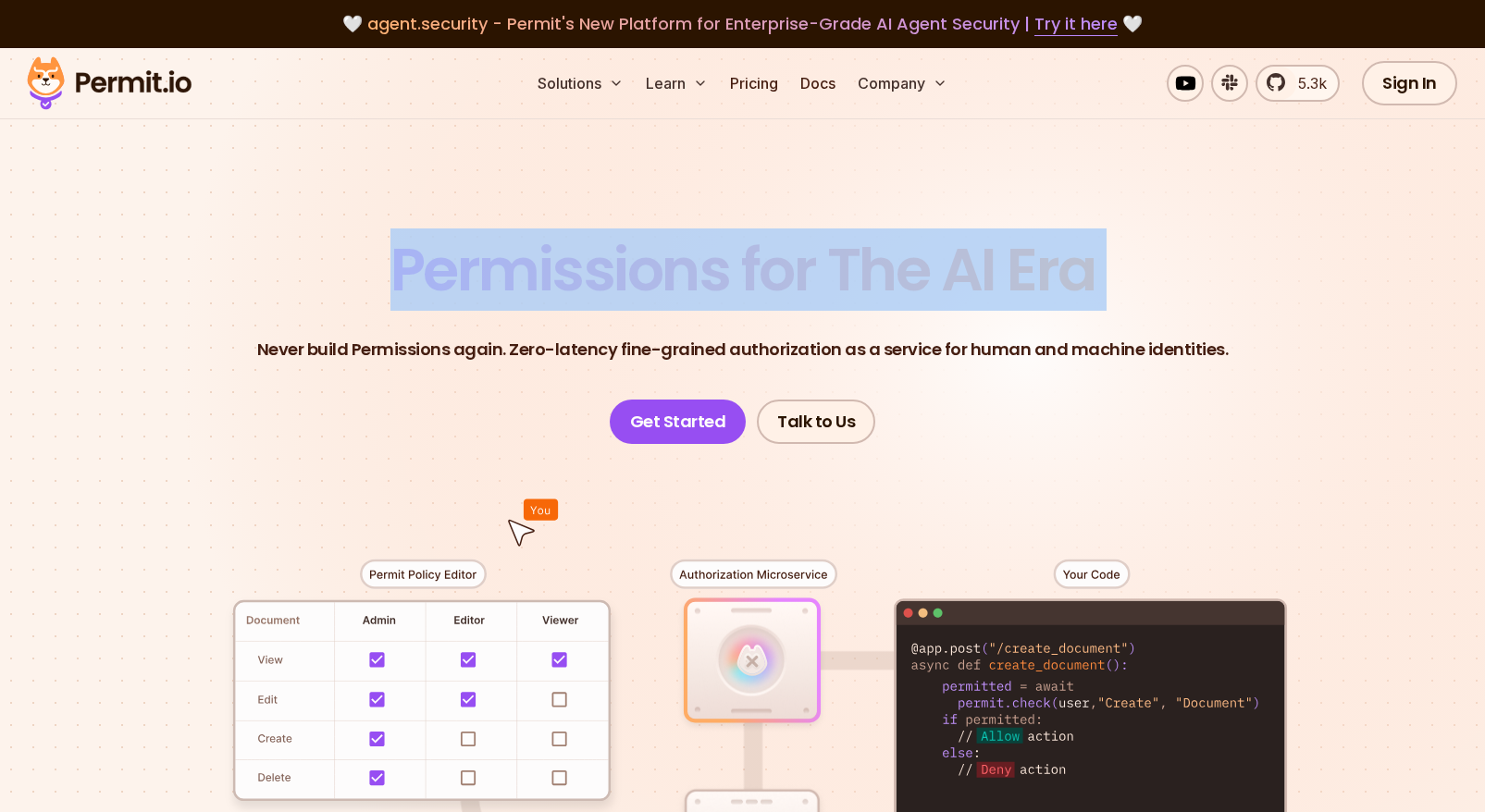 click on "Permissions for The AI Era Never build Permissions again. Zero-latency fine-grained authorization as a service for human and machine identities. Never build Permissions again.   Zero-latency fine-grained authorization as a service for human and machine identities Get Started Talk to Us" at bounding box center [743, 342] 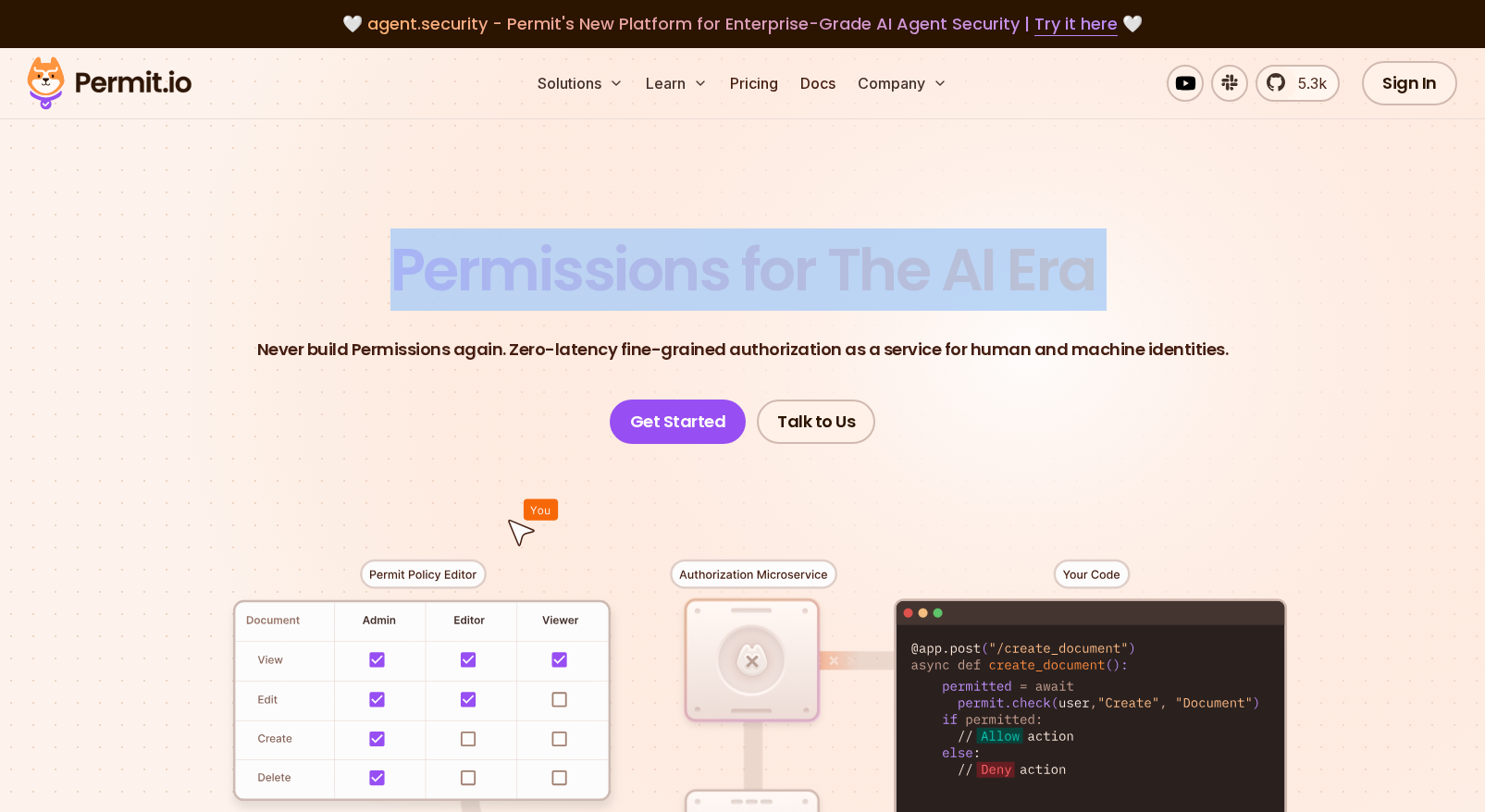 click on "Permissions for The AI Era Never build Permissions again. Zero-latency fine-grained authorization as a service for human and machine identities. Never build Permissions again.   Zero-latency fine-grained authorization as a service for human and machine identities Get Started Talk to Us" at bounding box center (743, 342) 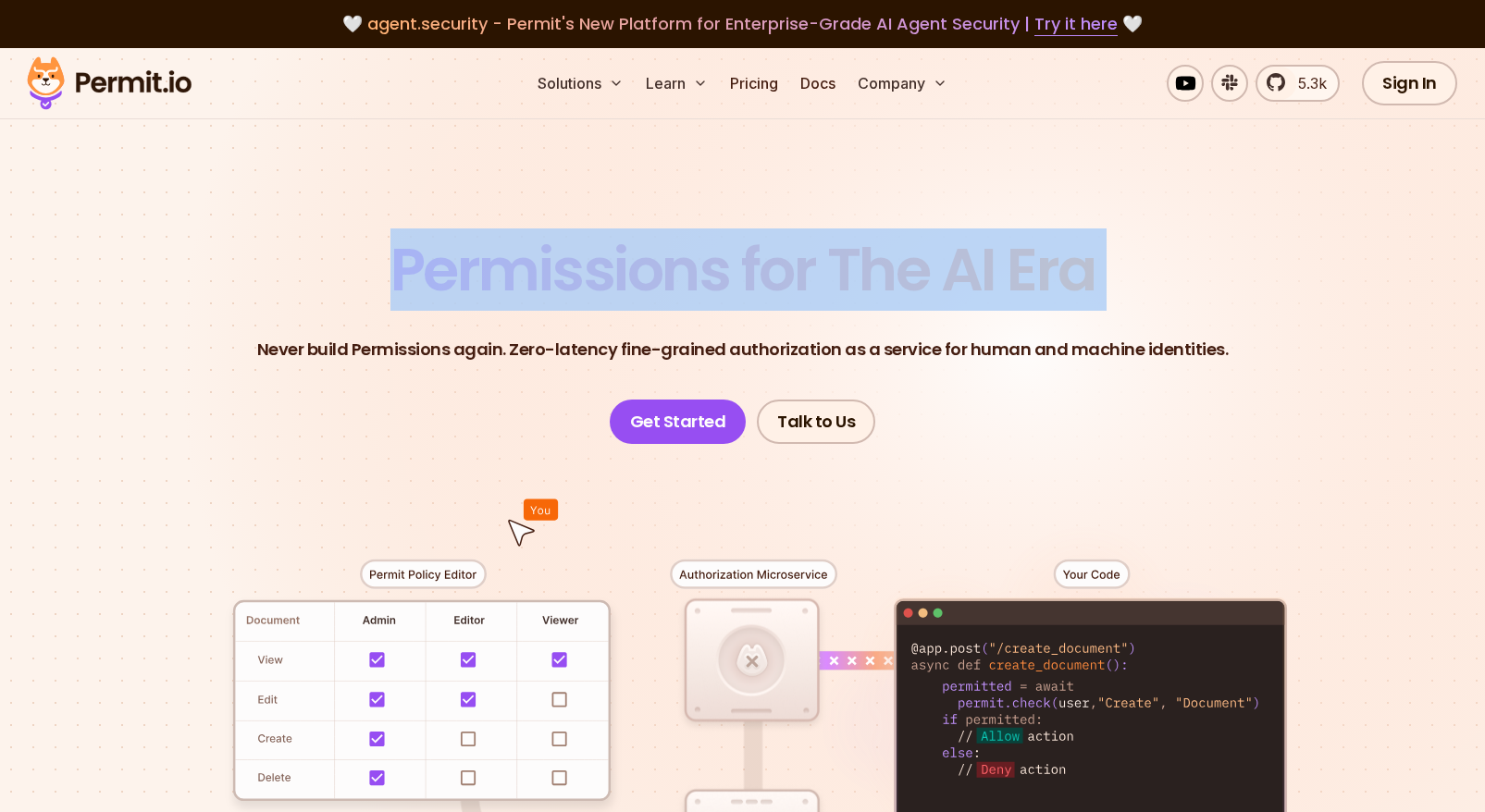 click on "Permissions for The AI Era Never build Permissions again. Zero-latency fine-grained authorization as a service for human and machine identities. Never build Permissions again.   Zero-latency fine-grained authorization as a service for human and machine identities Get Started Talk to Us" at bounding box center (743, 342) 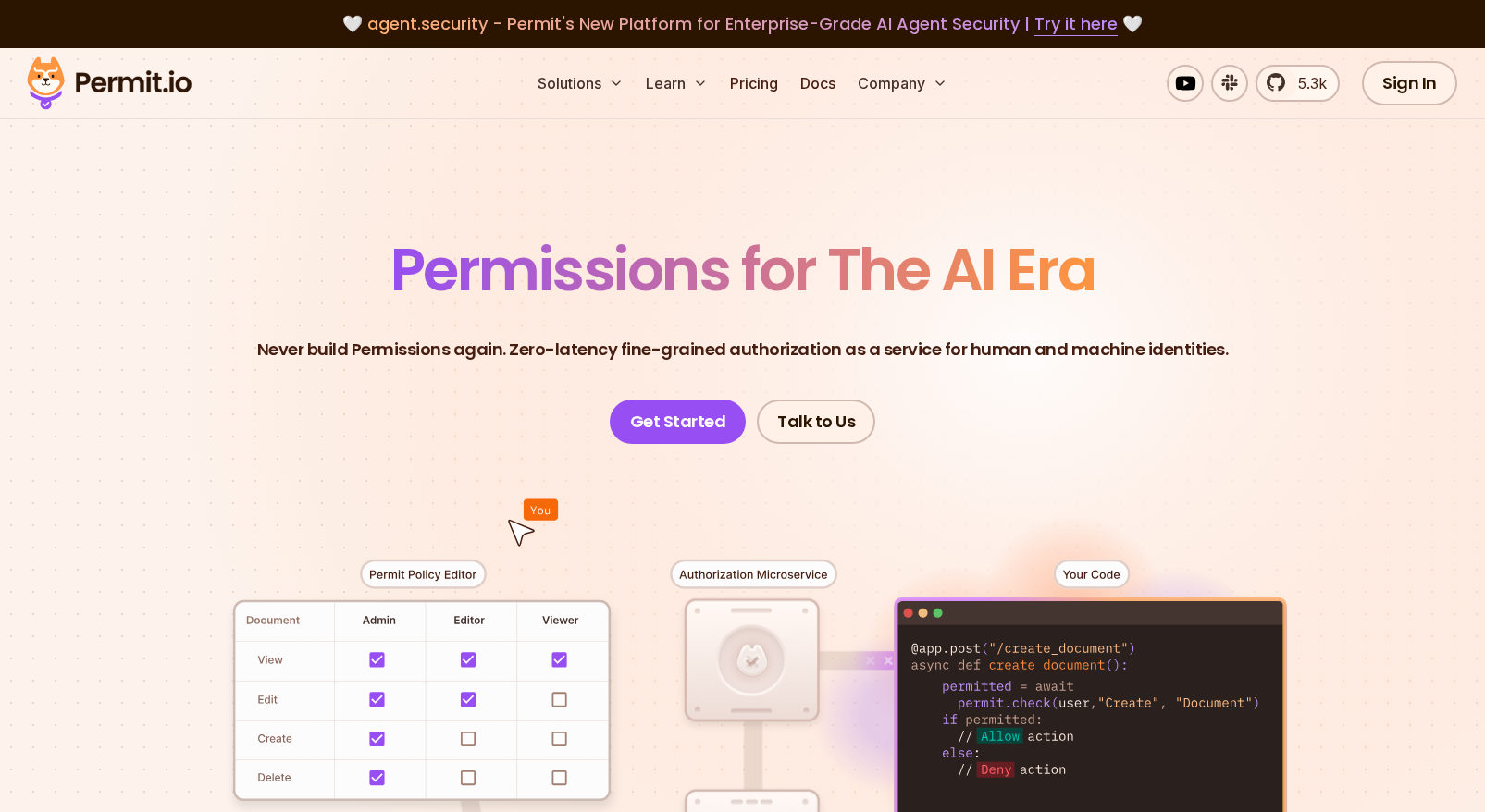 click on "Permissions for The AI Era" at bounding box center (743, 269) 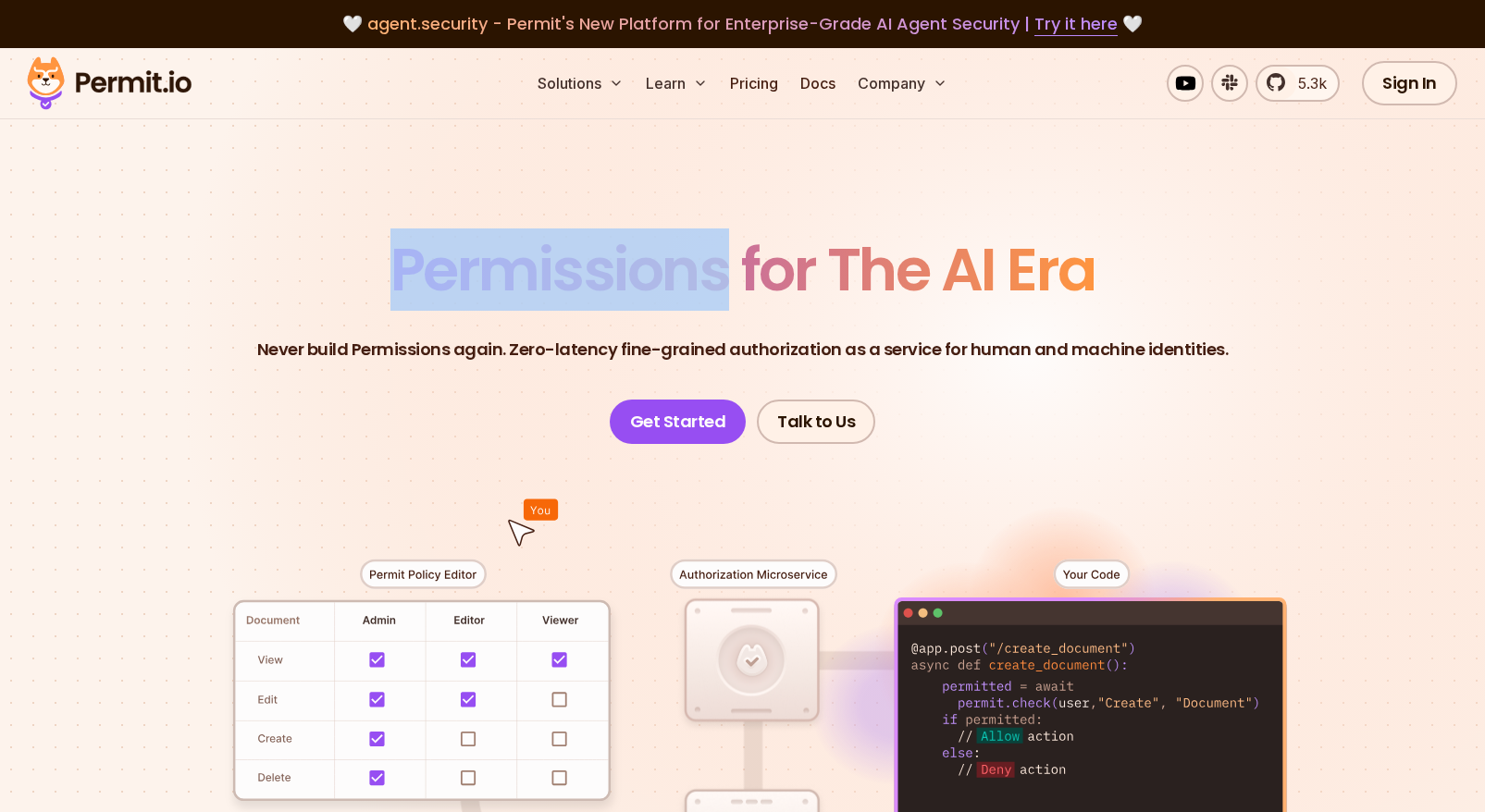 click on "Permissions for The AI Era" at bounding box center [743, 269] 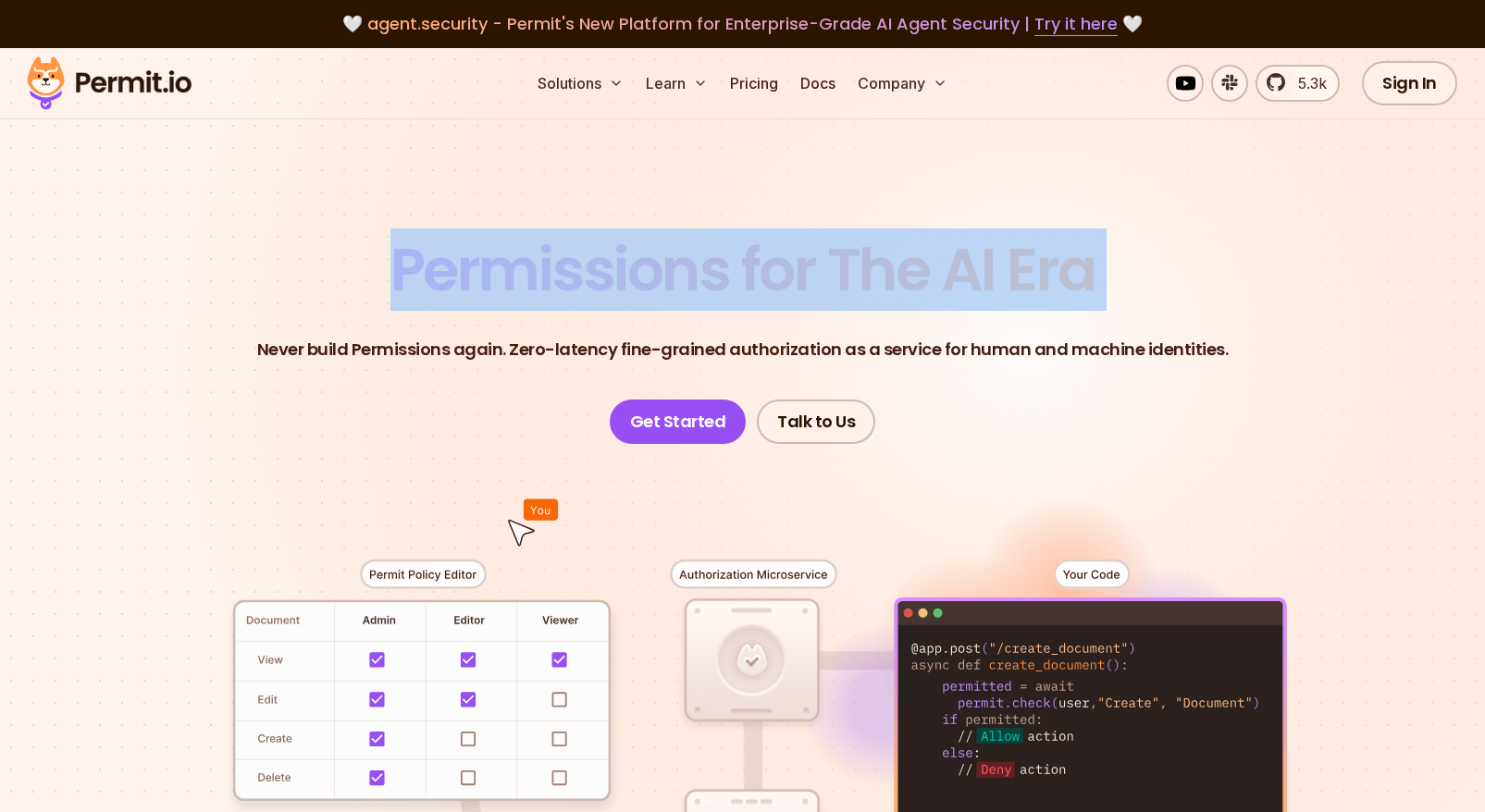 click on "Permissions for The AI Era" at bounding box center (743, 269) 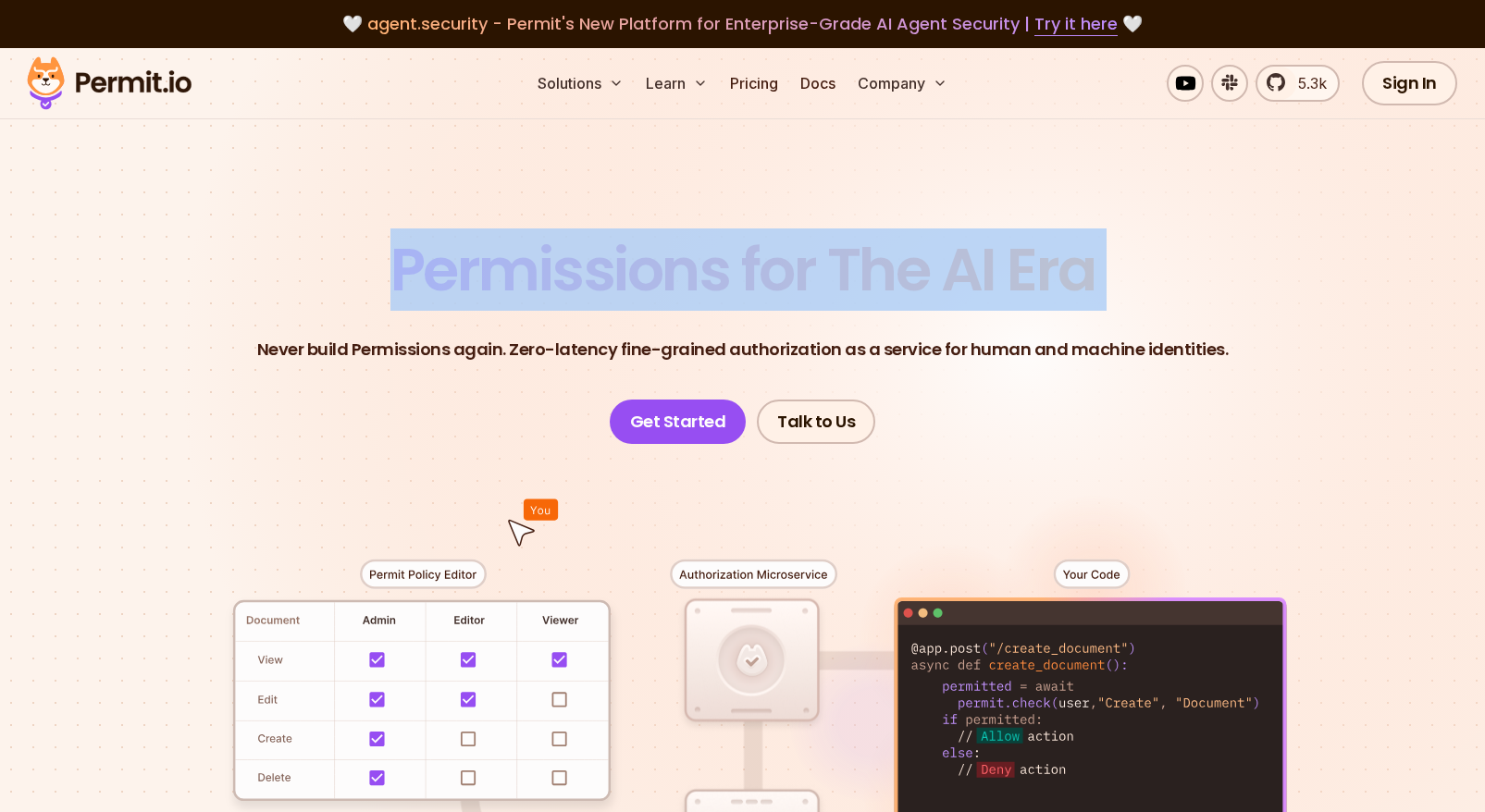 click on "Permissions for The AI Era" at bounding box center (743, 269) 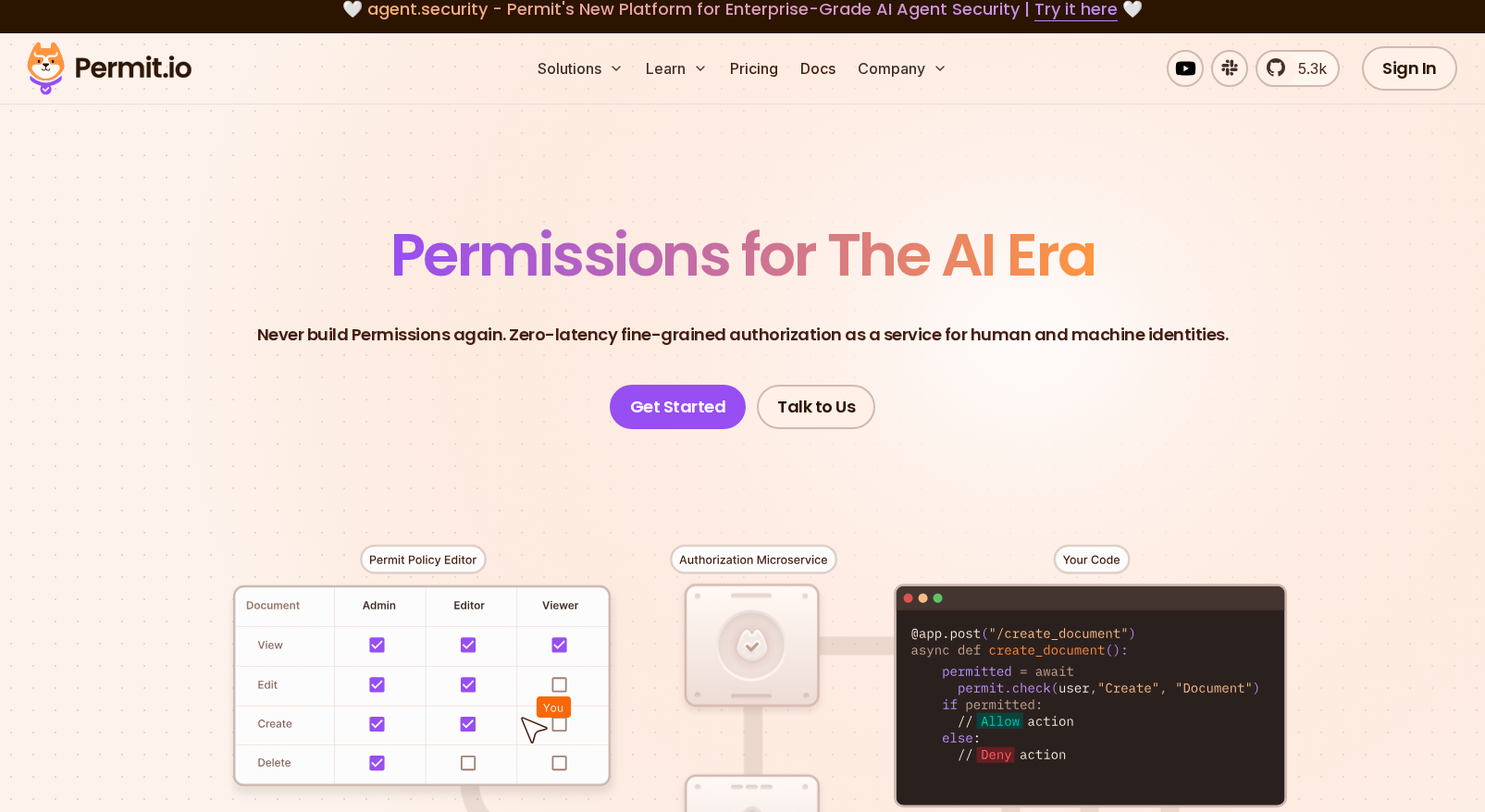 scroll, scrollTop: 36, scrollLeft: 0, axis: vertical 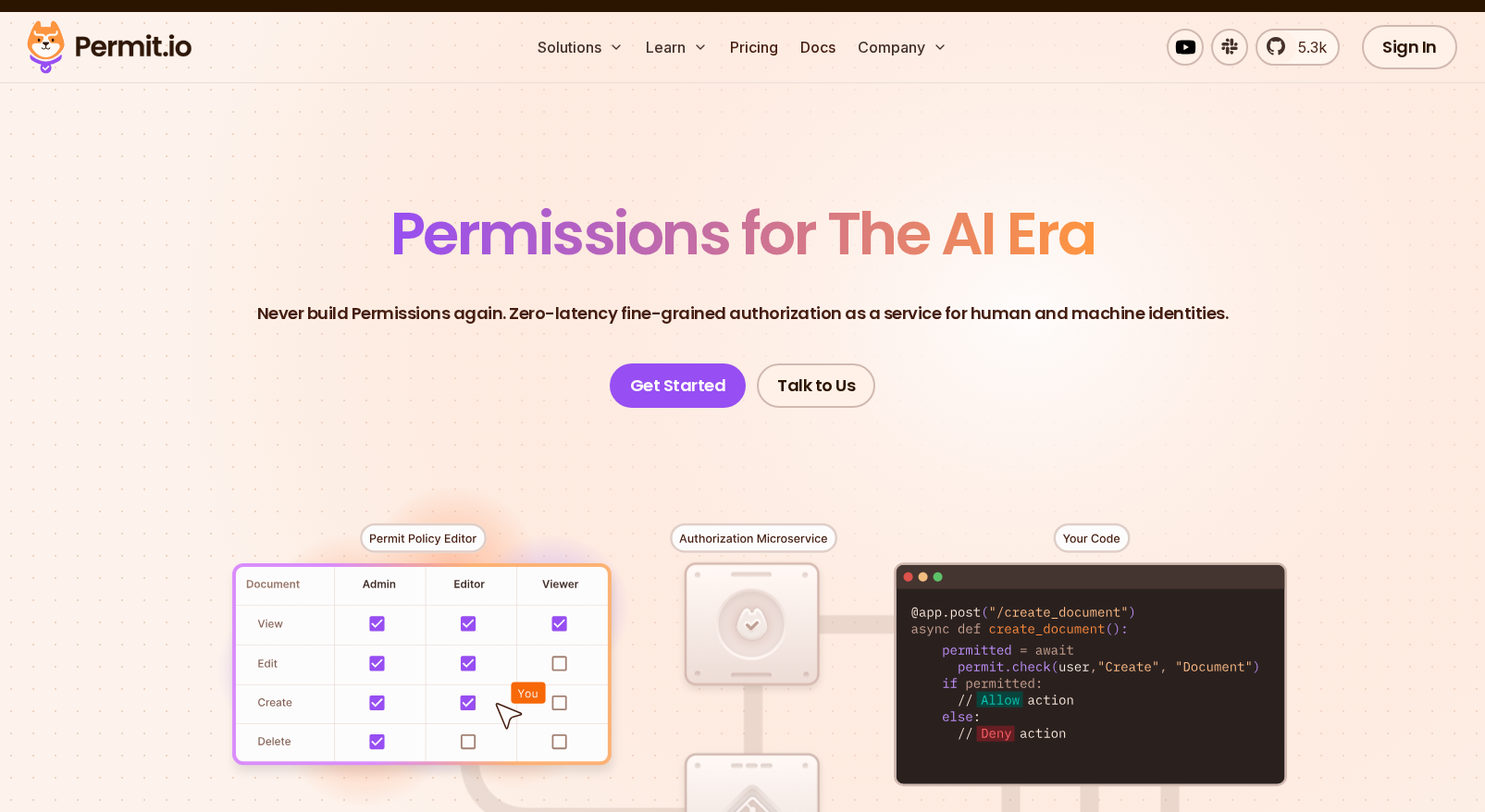click at bounding box center (743, 748) 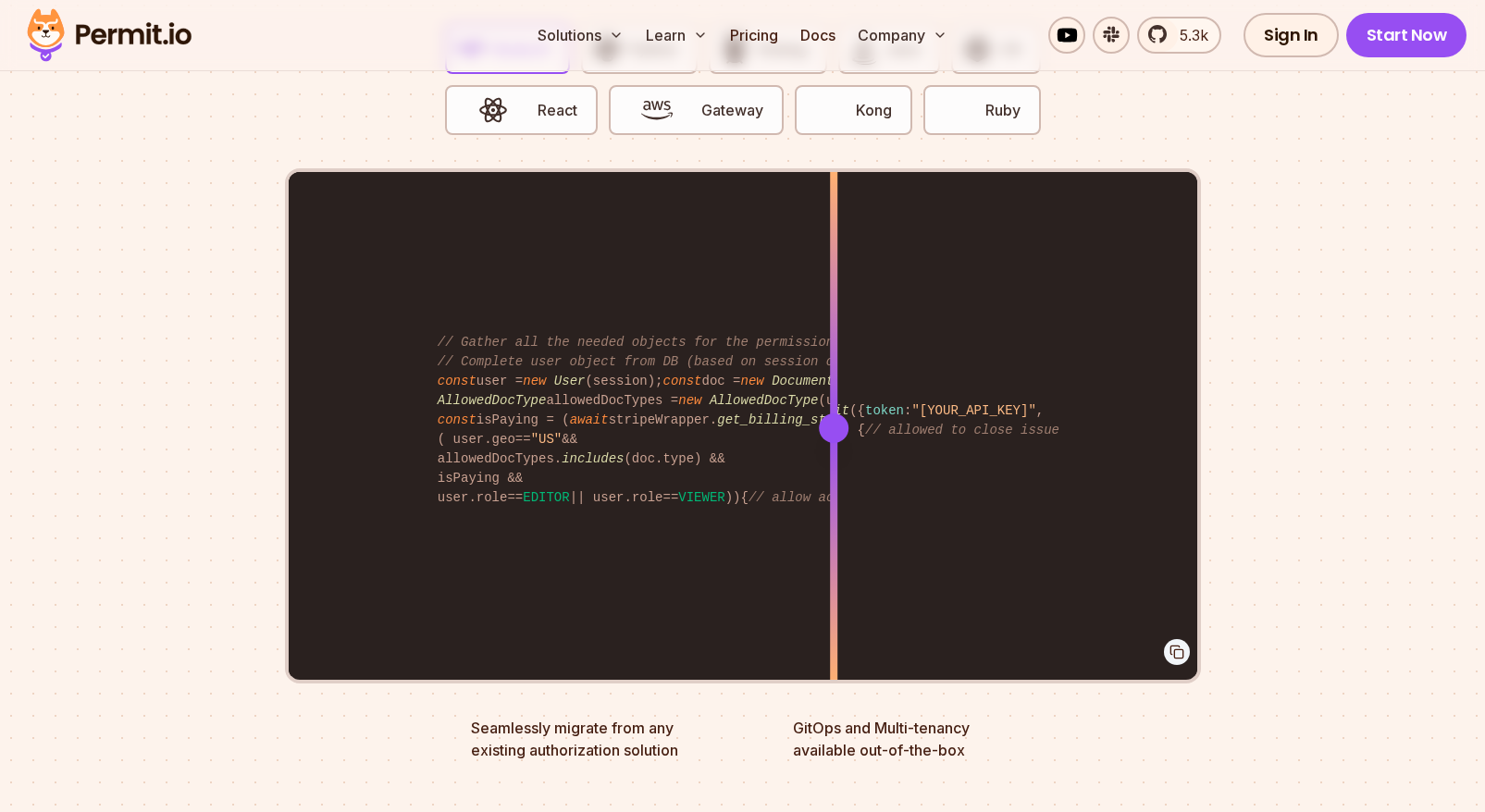 scroll, scrollTop: 3671, scrollLeft: 0, axis: vertical 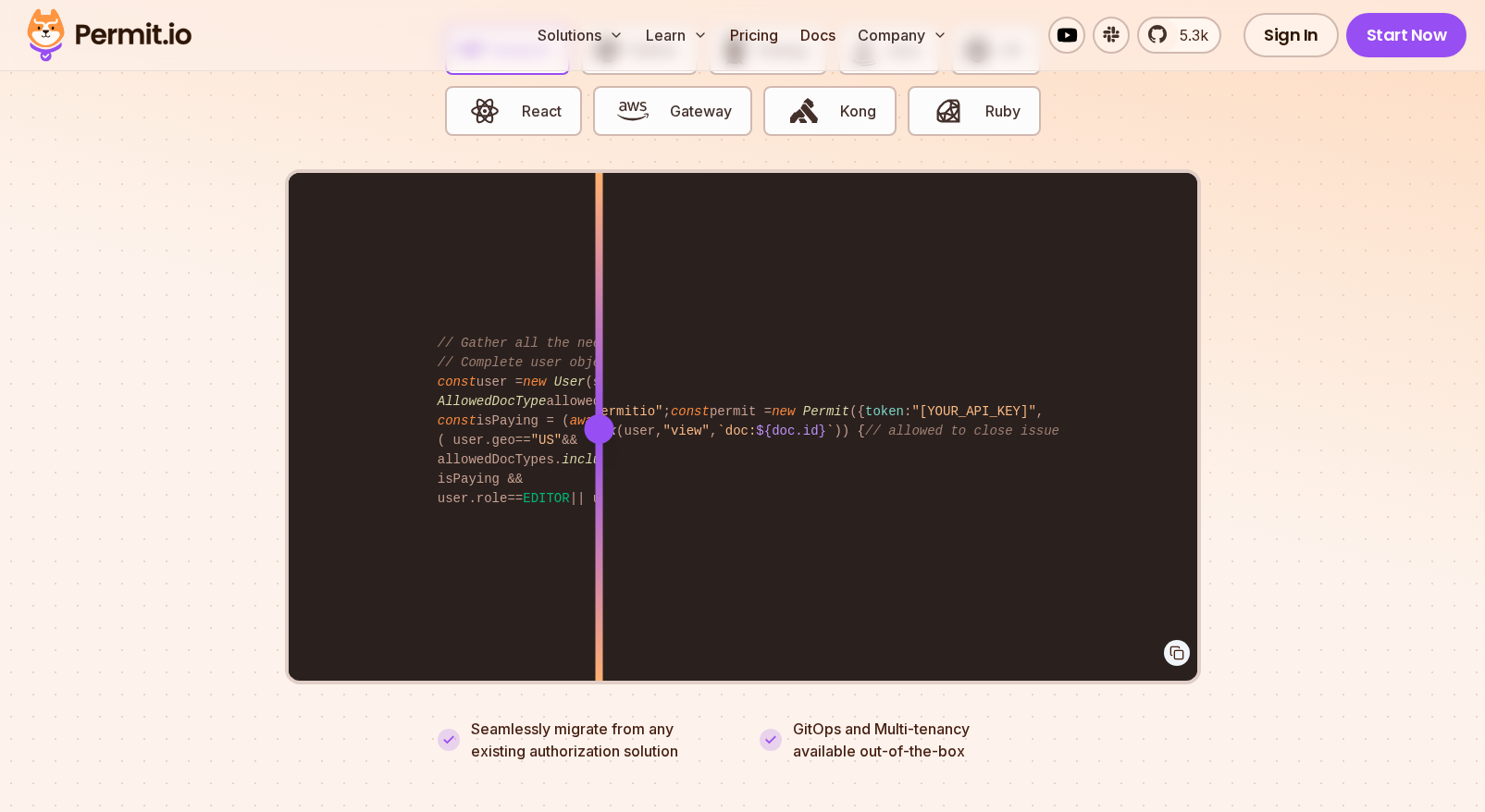 drag, startPoint x: 832, startPoint y: 409, endPoint x: 599, endPoint y: 440, distance: 235.05319 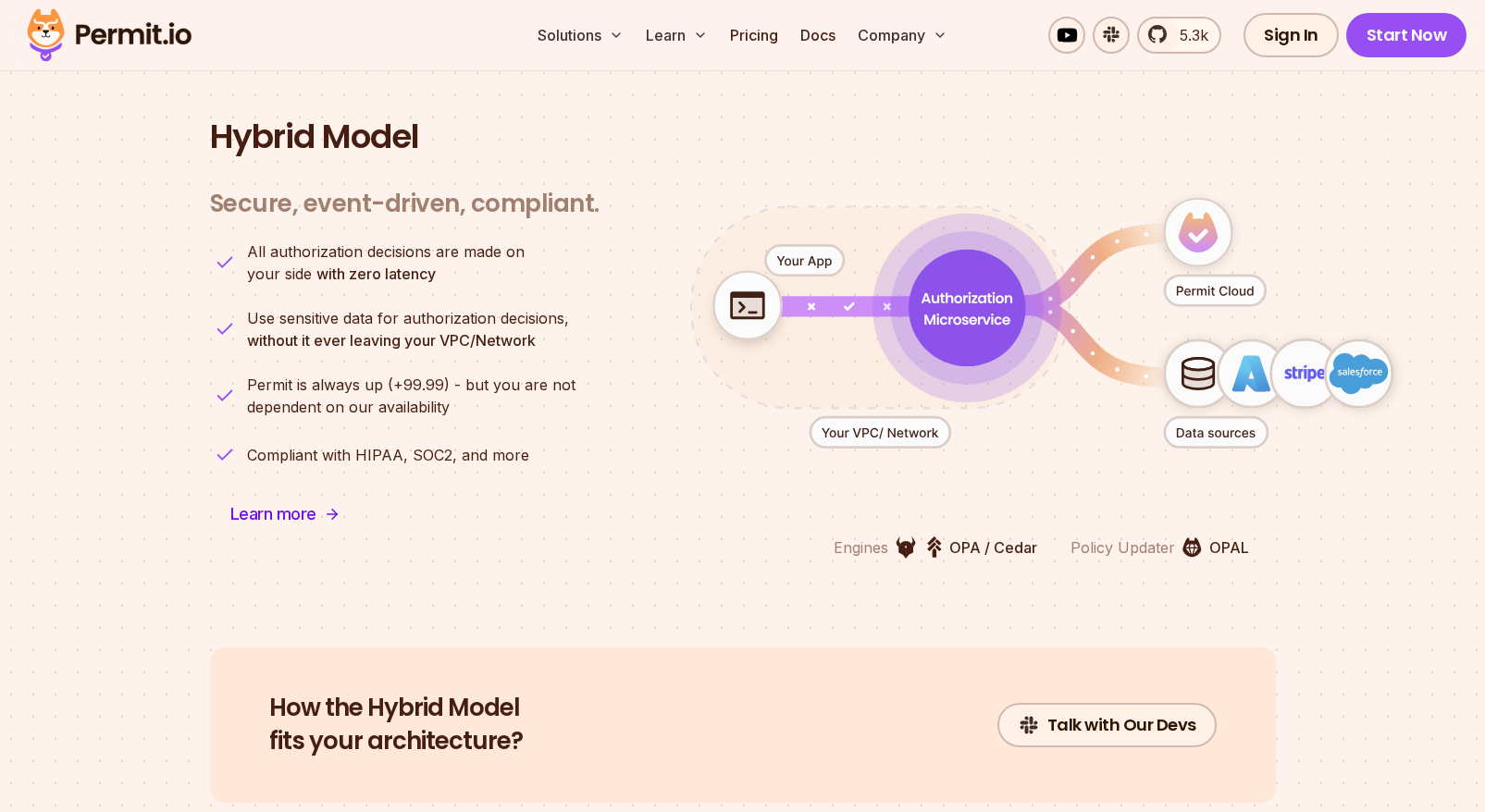scroll, scrollTop: 4493, scrollLeft: 0, axis: vertical 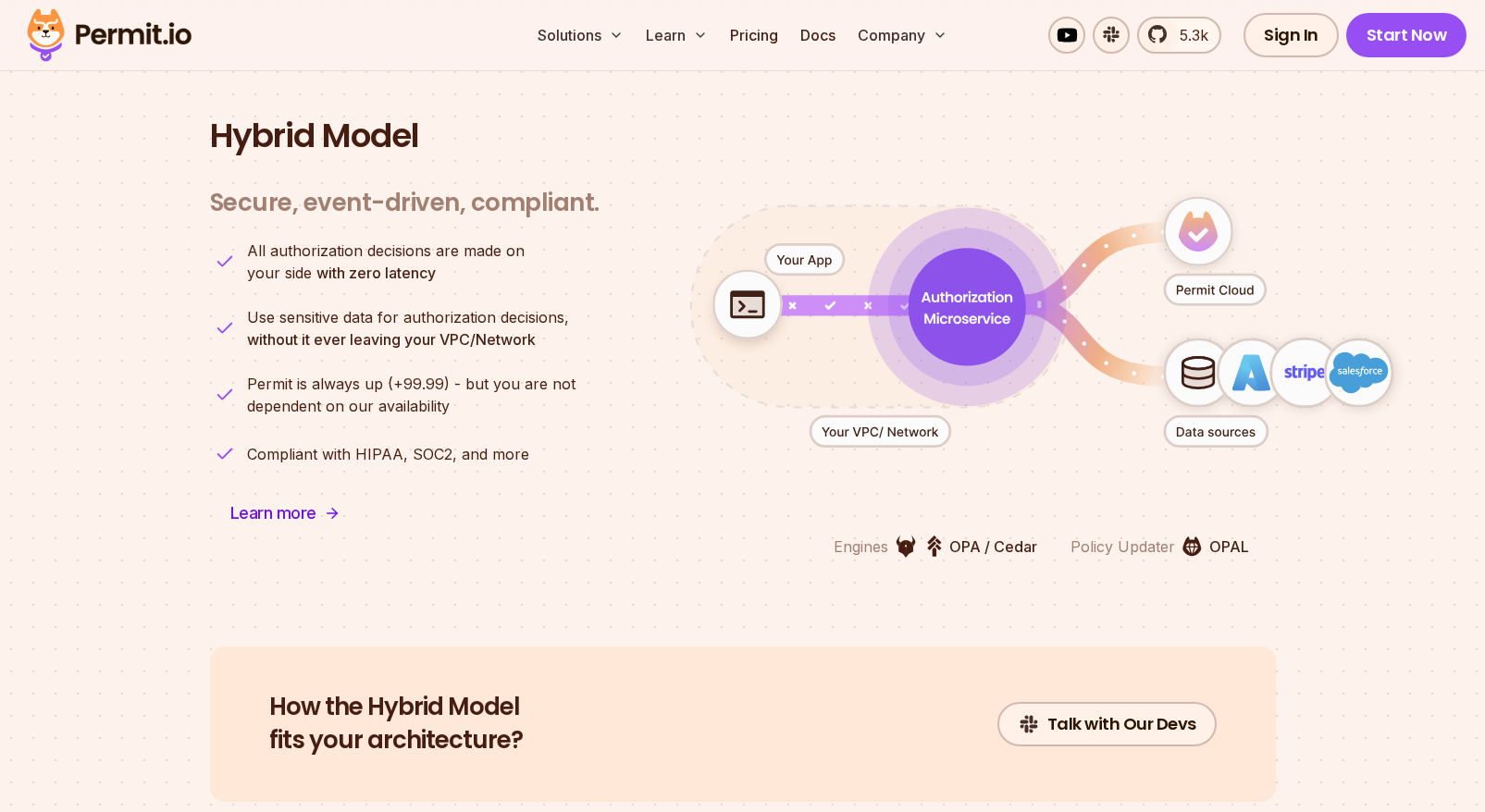 click 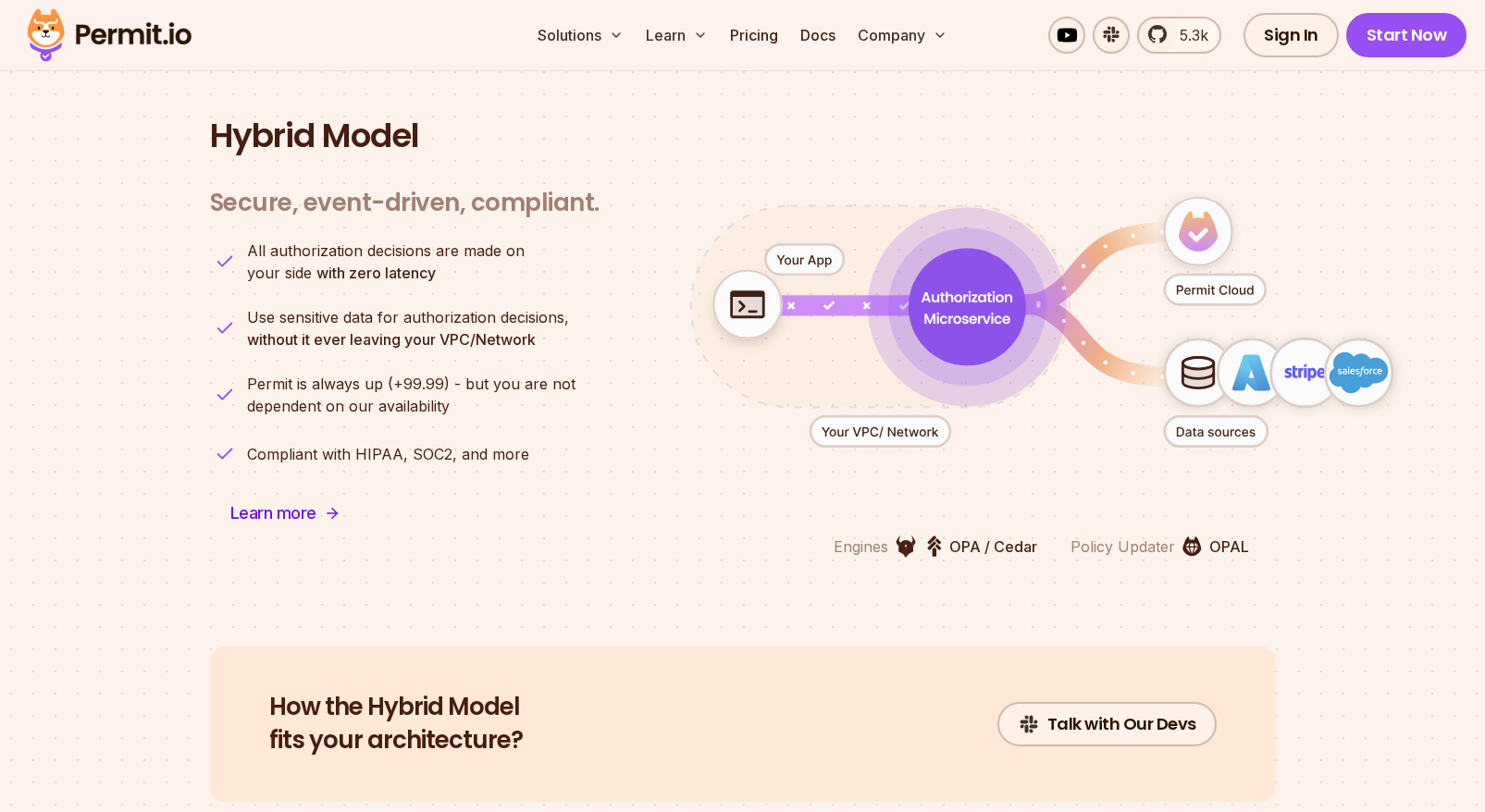 click 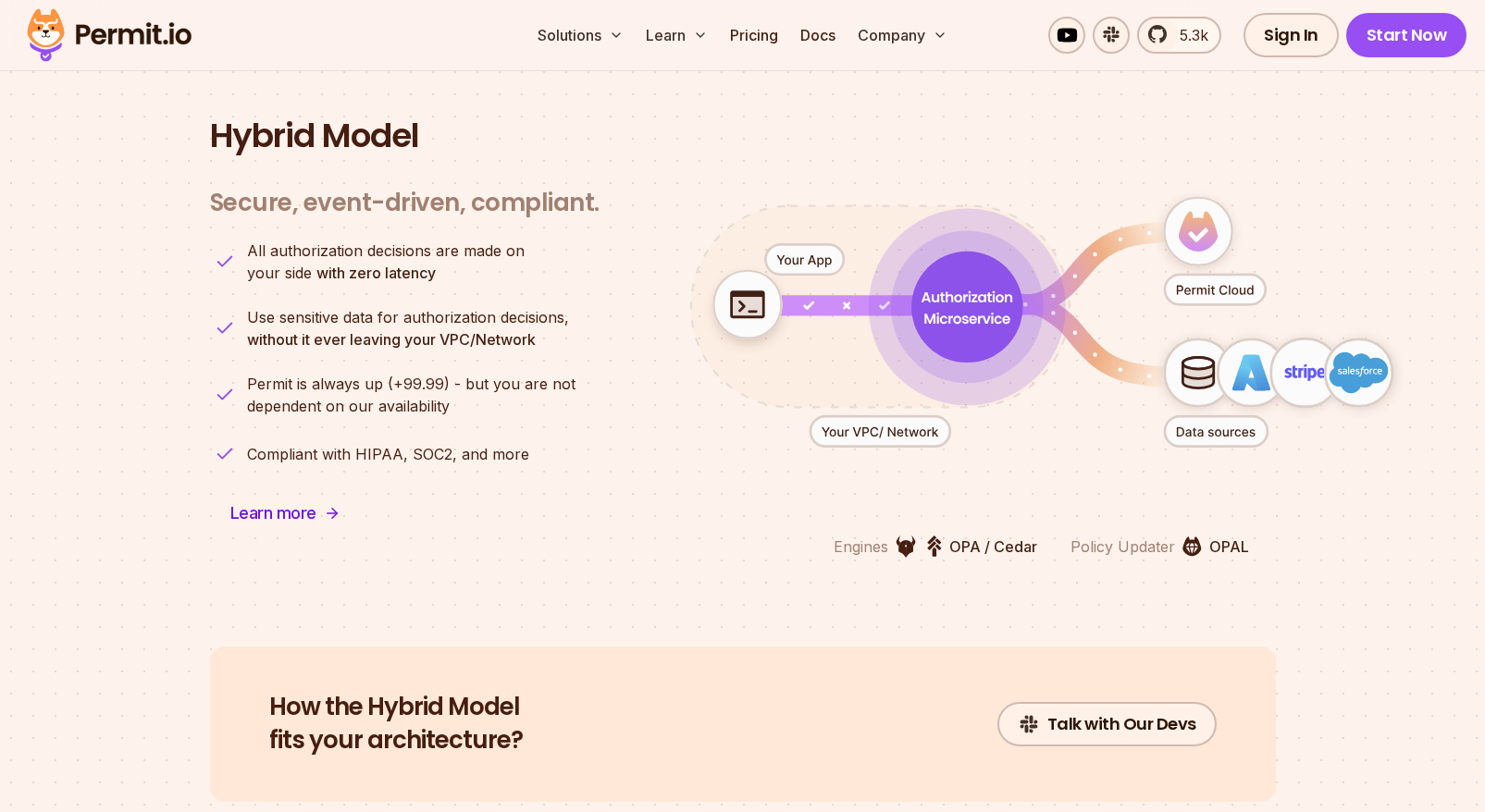 click 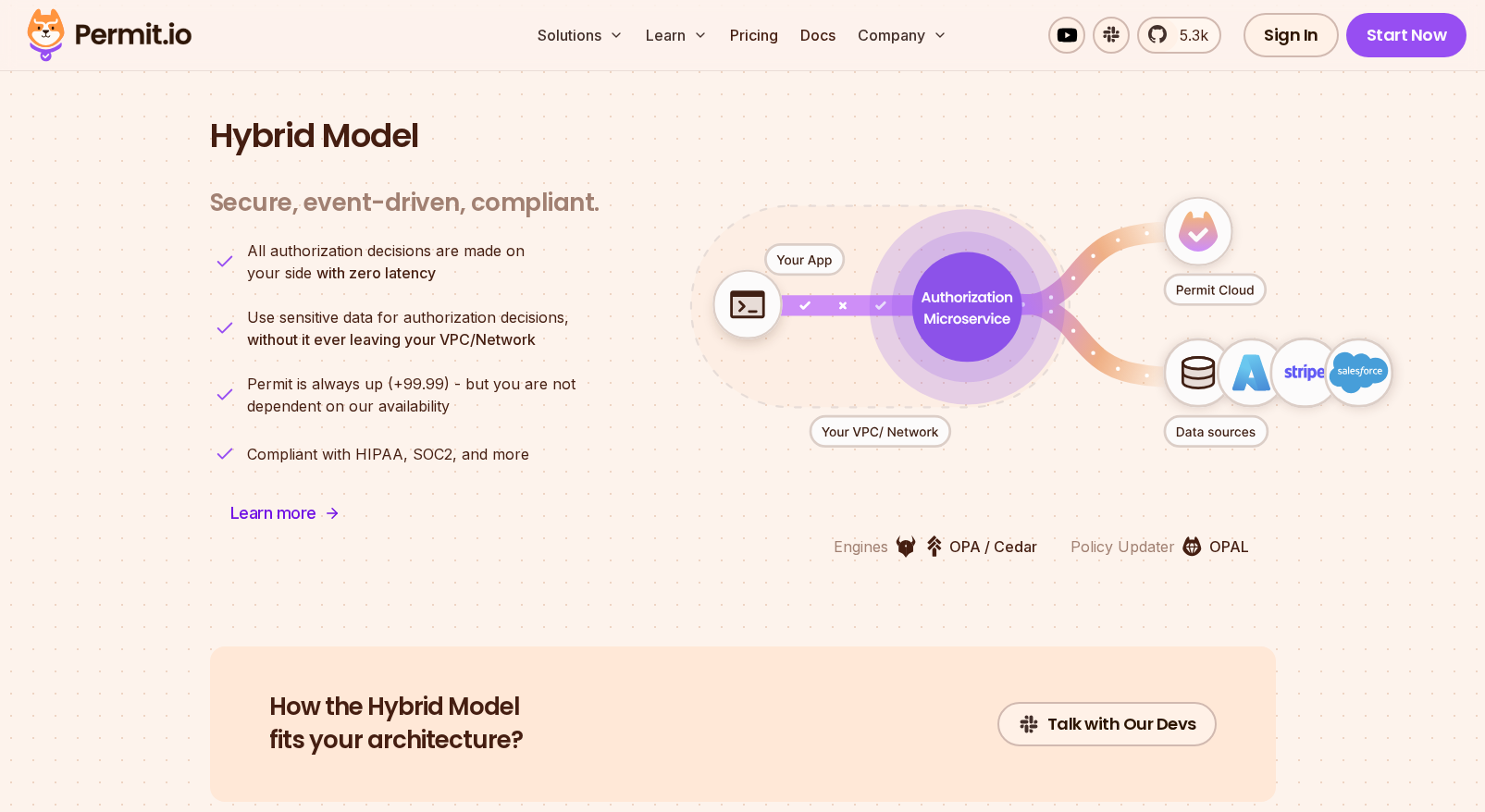 click 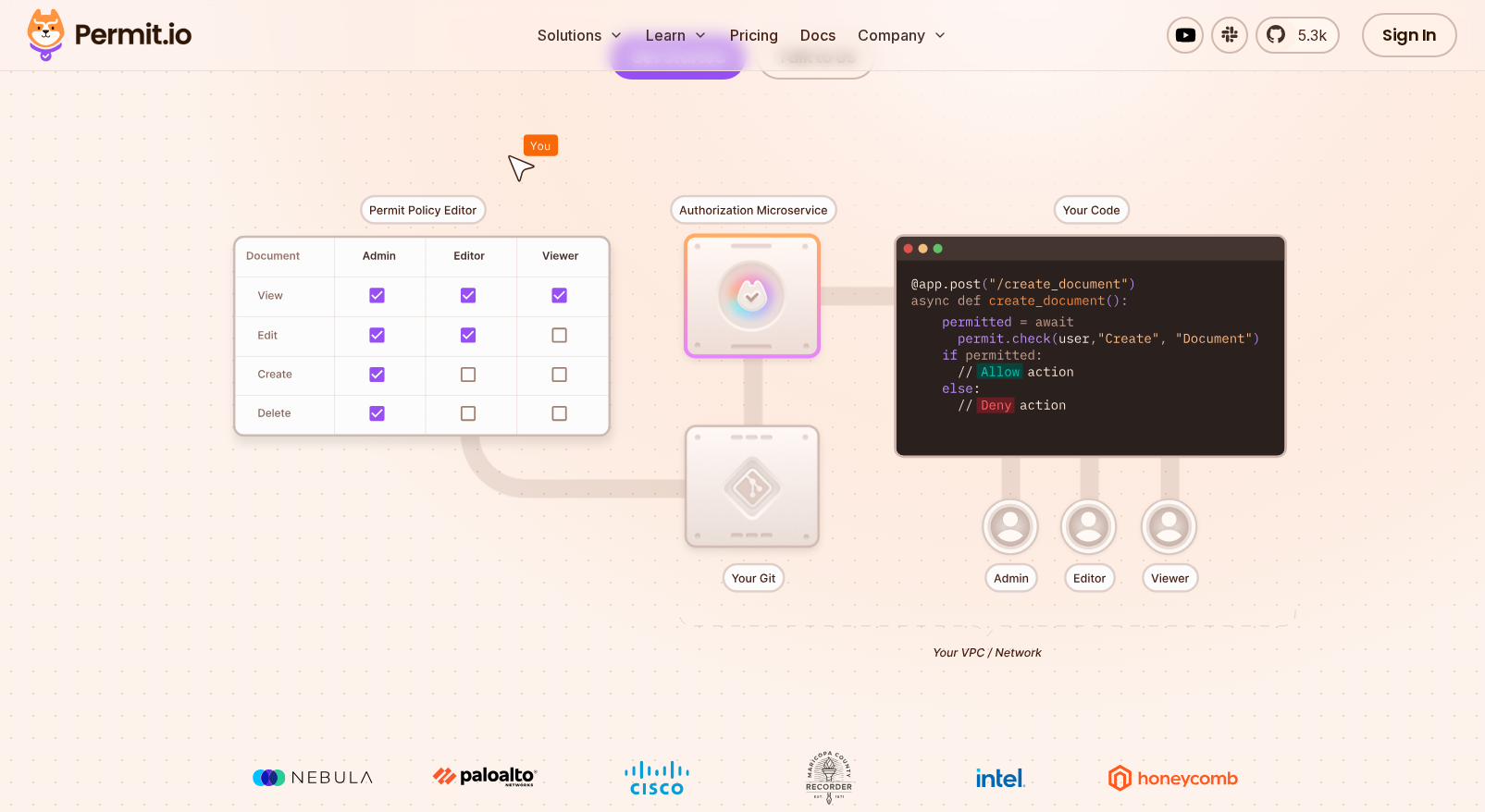 scroll, scrollTop: 367, scrollLeft: 0, axis: vertical 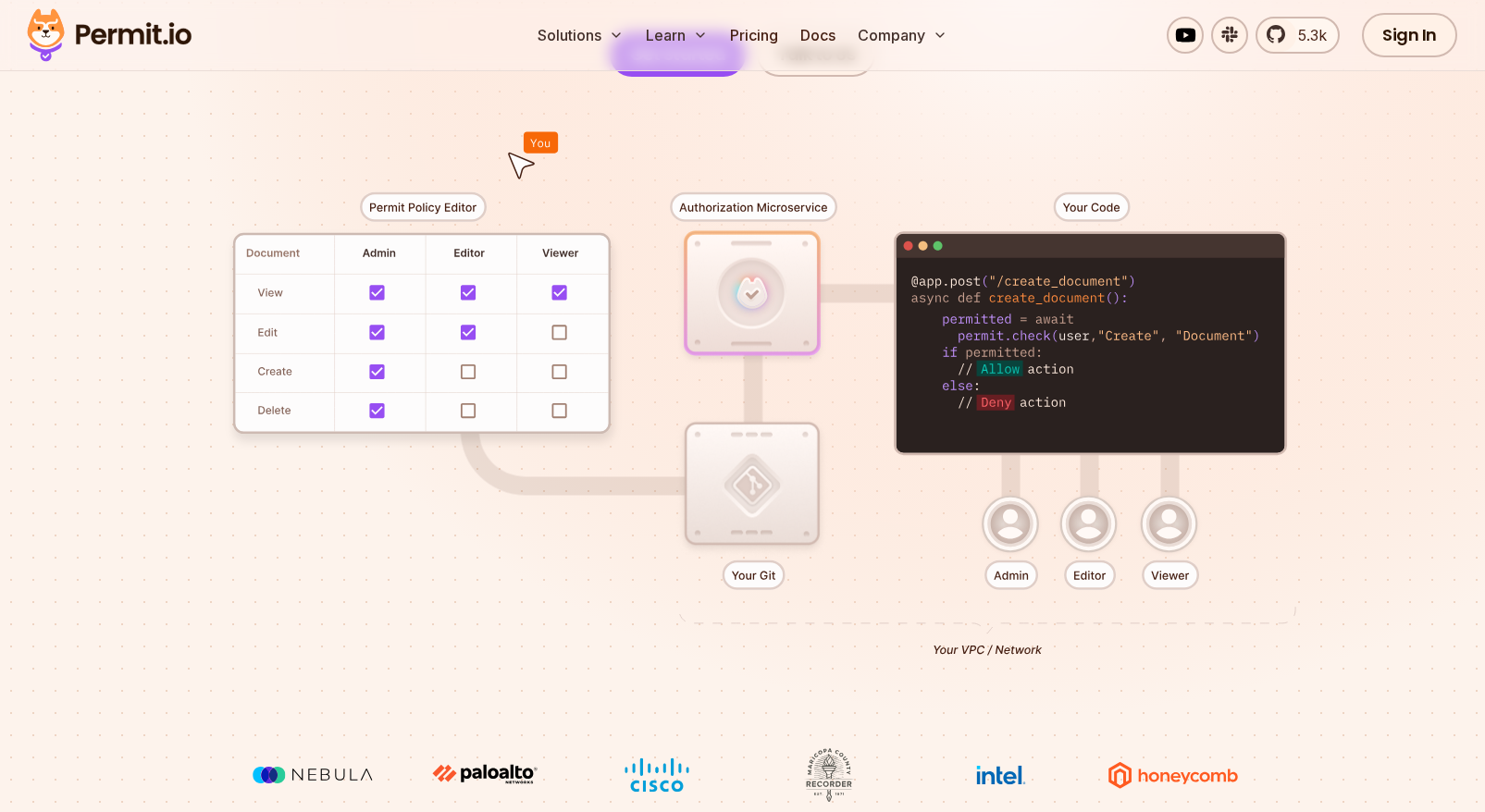 drag, startPoint x: 728, startPoint y: 287, endPoint x: 798, endPoint y: 339, distance: 87.20092 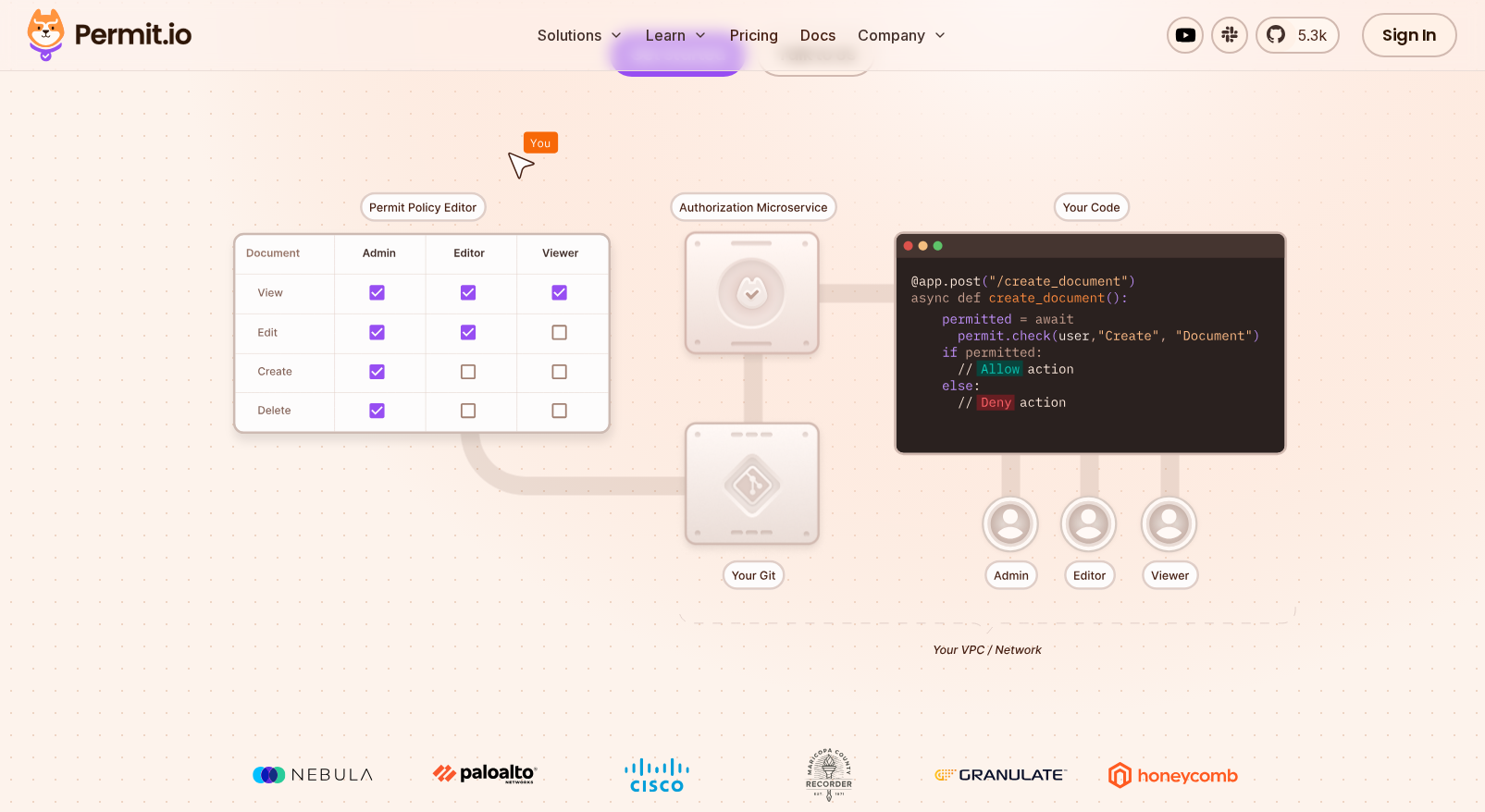 click at bounding box center [743, 417] 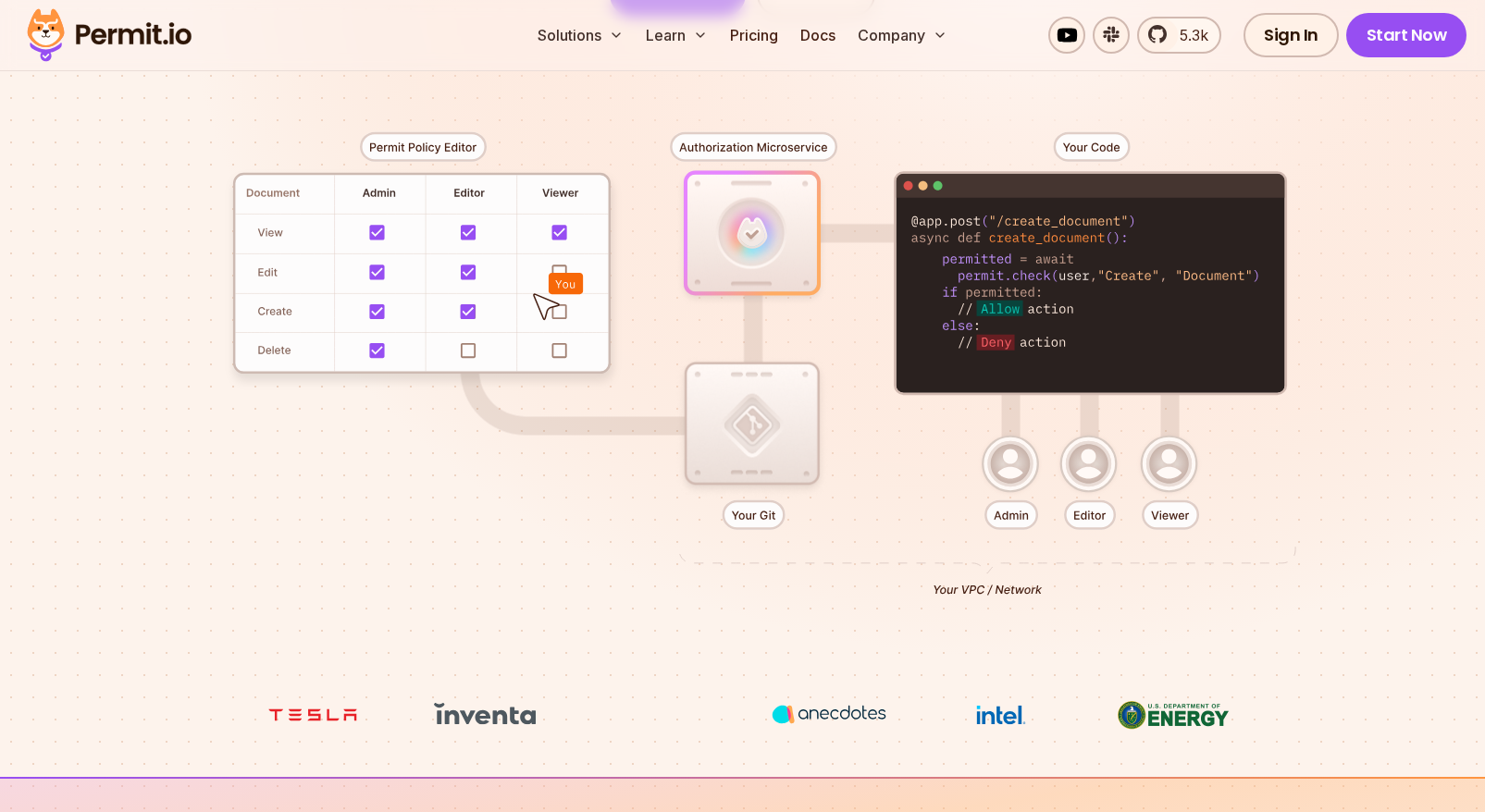scroll, scrollTop: 375, scrollLeft: 0, axis: vertical 